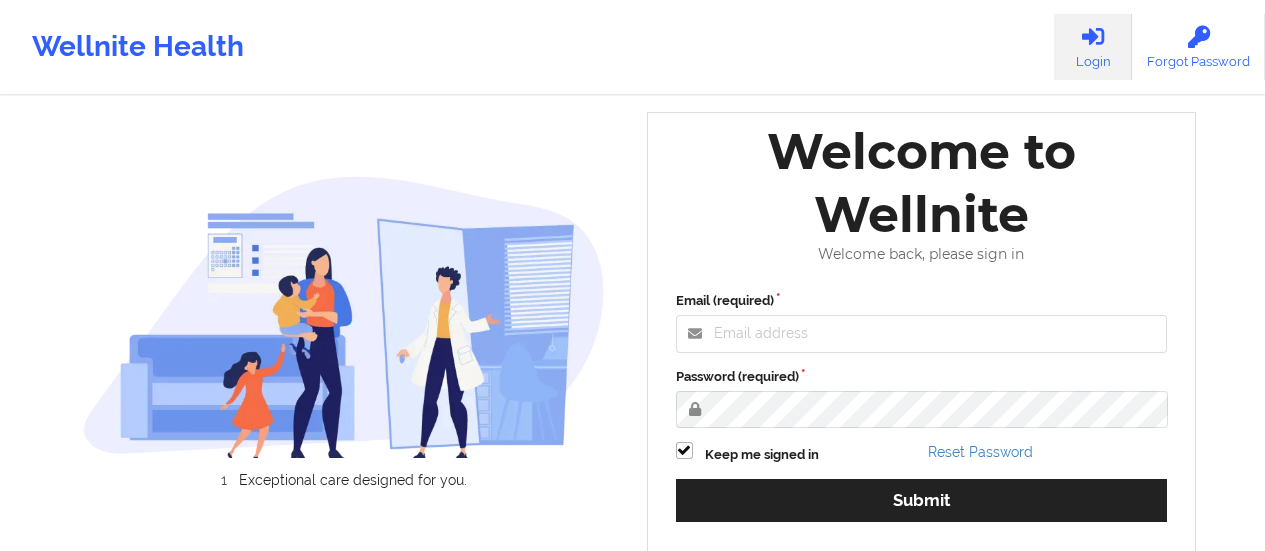 scroll, scrollTop: 0, scrollLeft: 0, axis: both 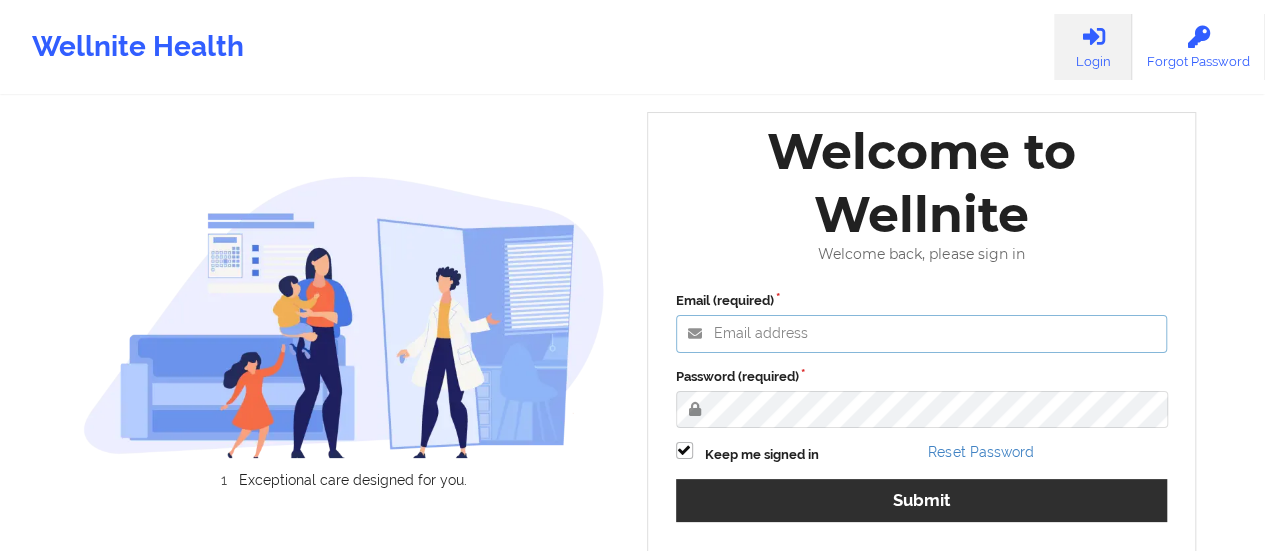 type on "[EMAIL]" 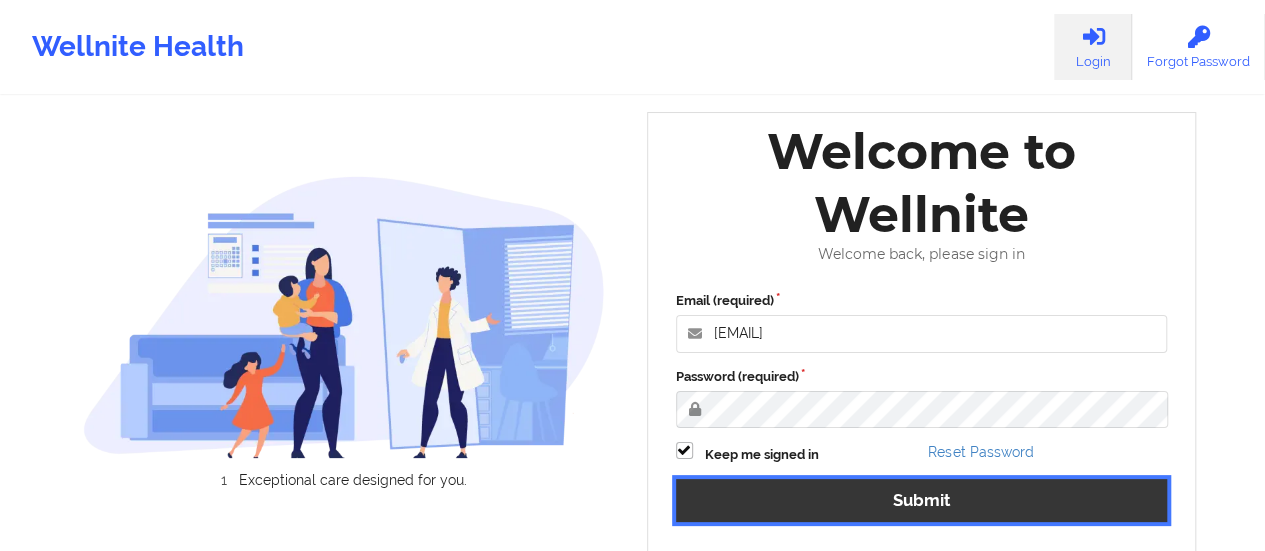 click on "Submit" at bounding box center [922, 500] 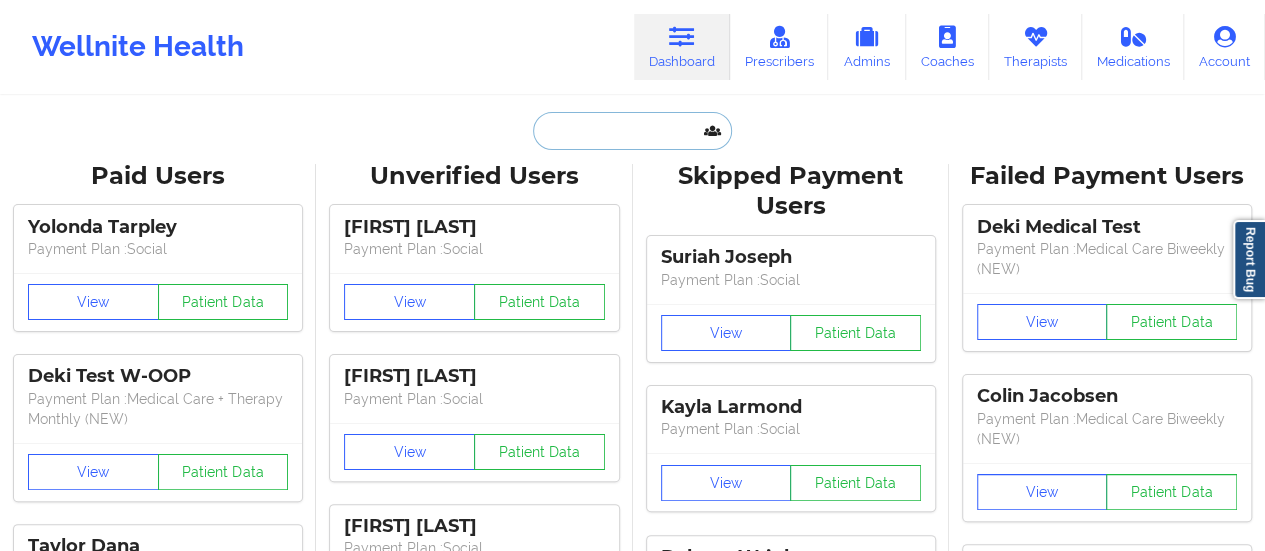 click at bounding box center (632, 131) 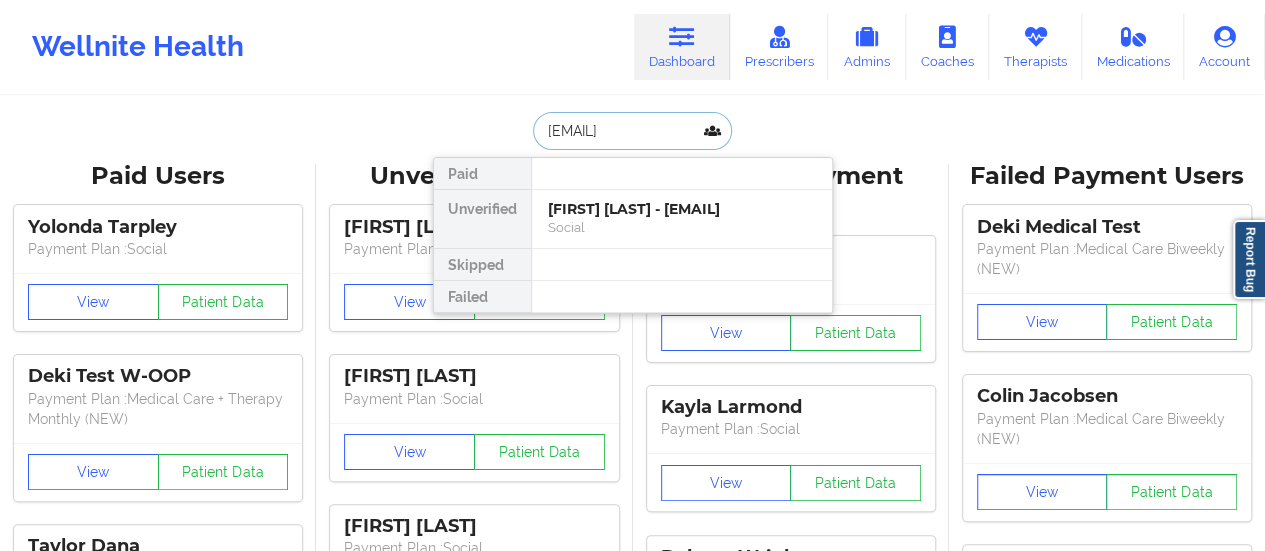 click on "[FIRST] [LAST] - [EMAIL]" at bounding box center (682, 209) 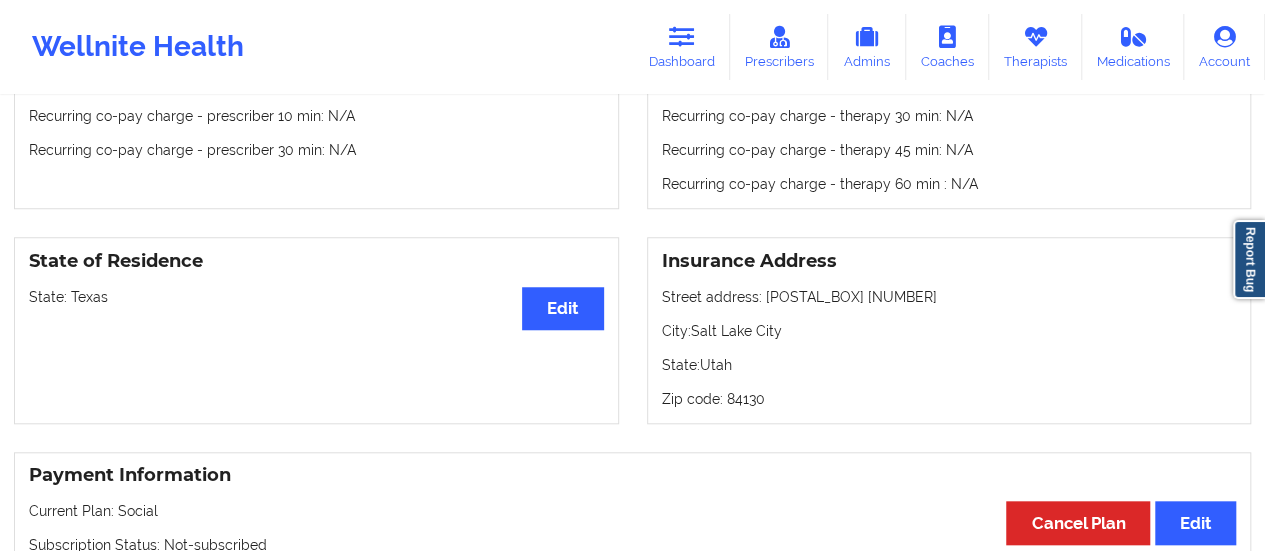 scroll, scrollTop: 698, scrollLeft: 0, axis: vertical 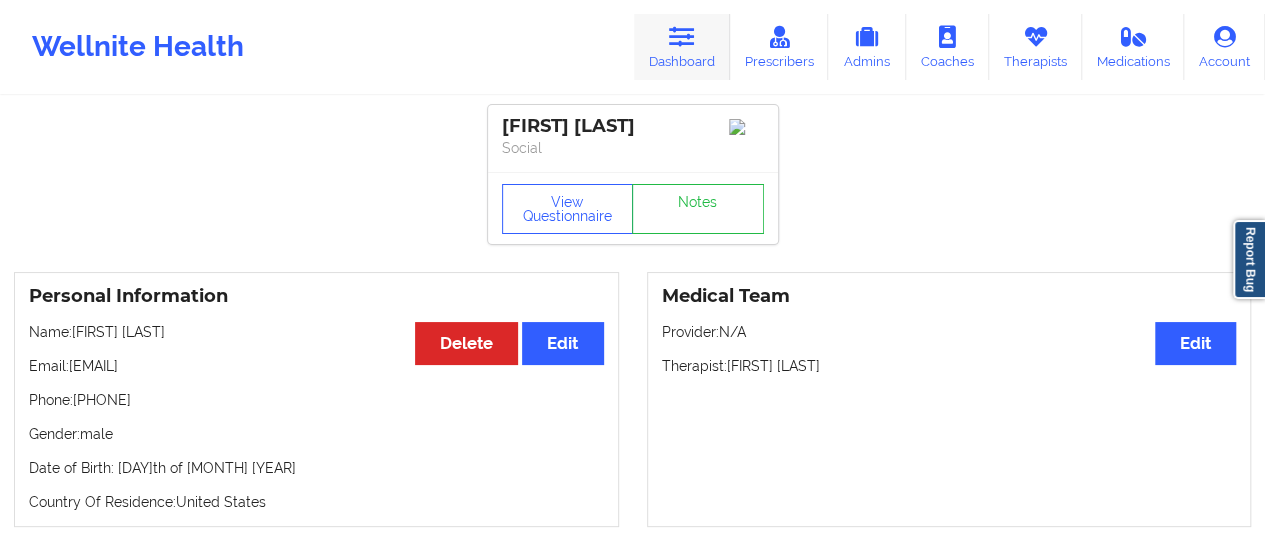click on "Dashboard" at bounding box center (682, 47) 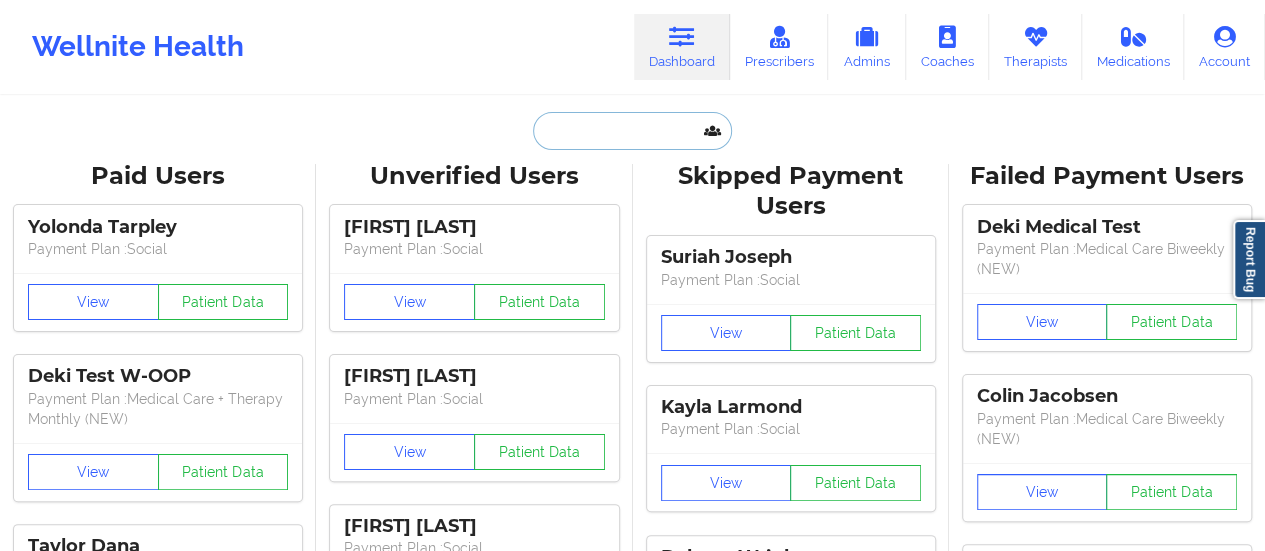 click at bounding box center [632, 131] 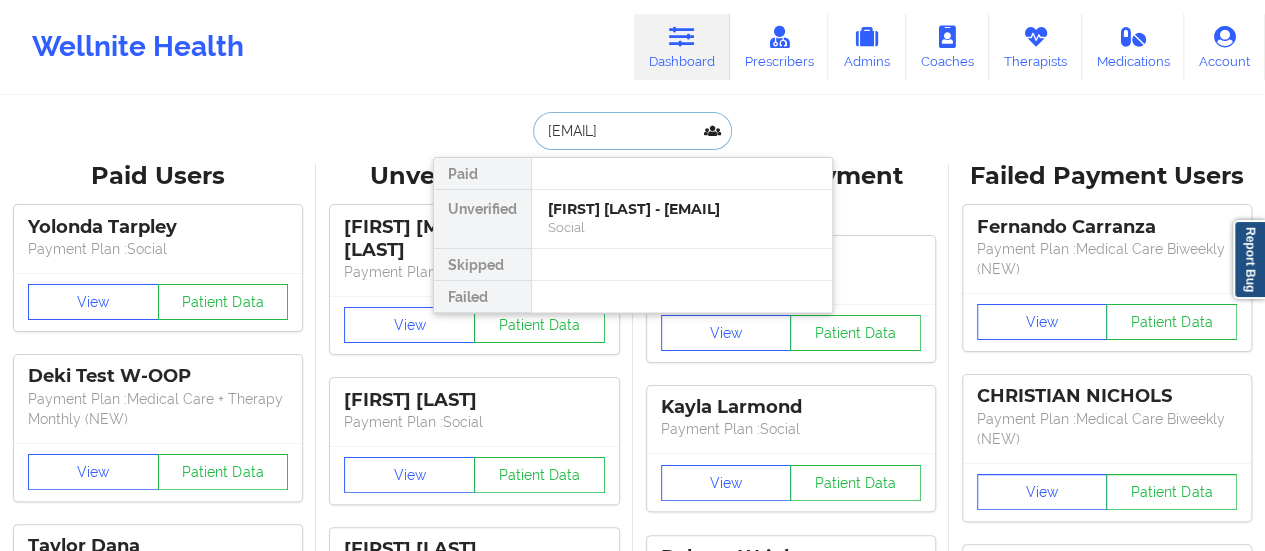click on "[FIRST] [LAST] - [EMAIL]" at bounding box center (682, 209) 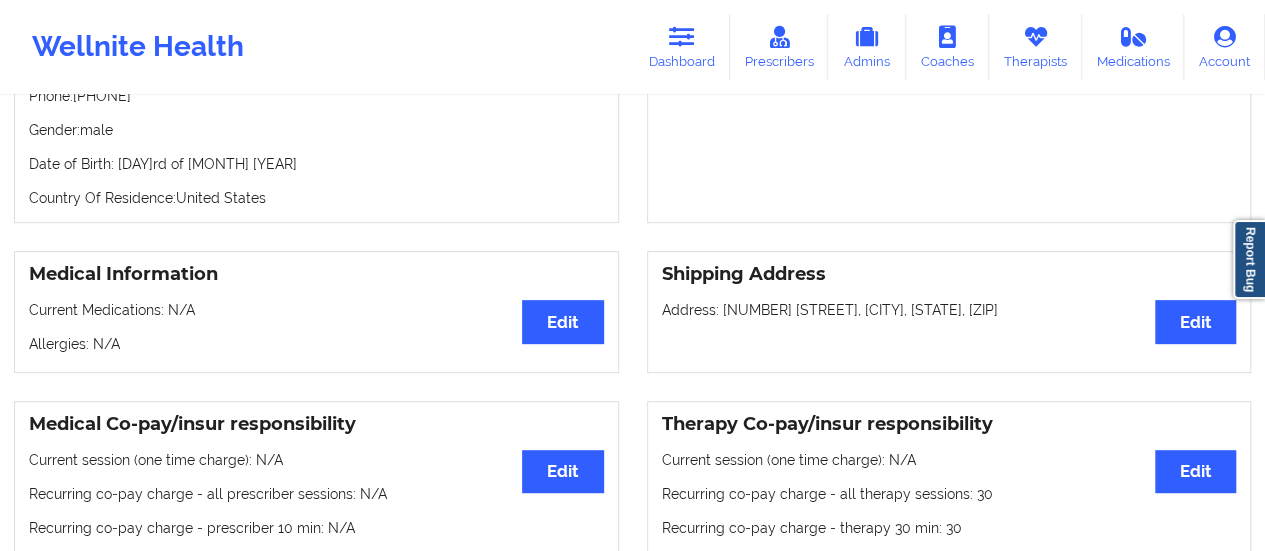 scroll, scrollTop: 303, scrollLeft: 0, axis: vertical 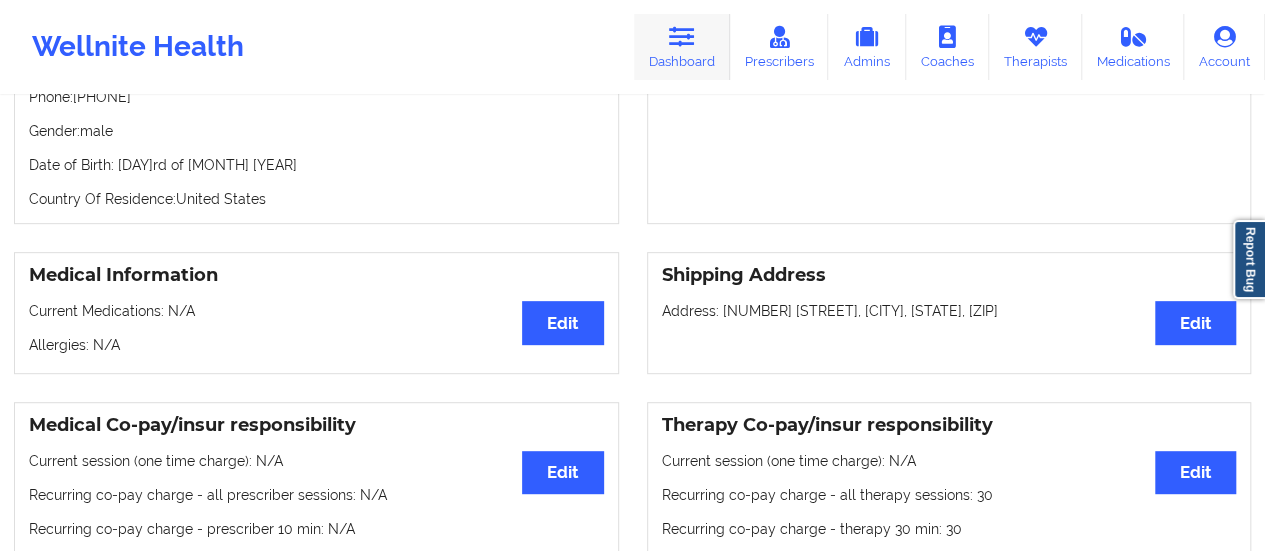 click on "Dashboard" at bounding box center (682, 47) 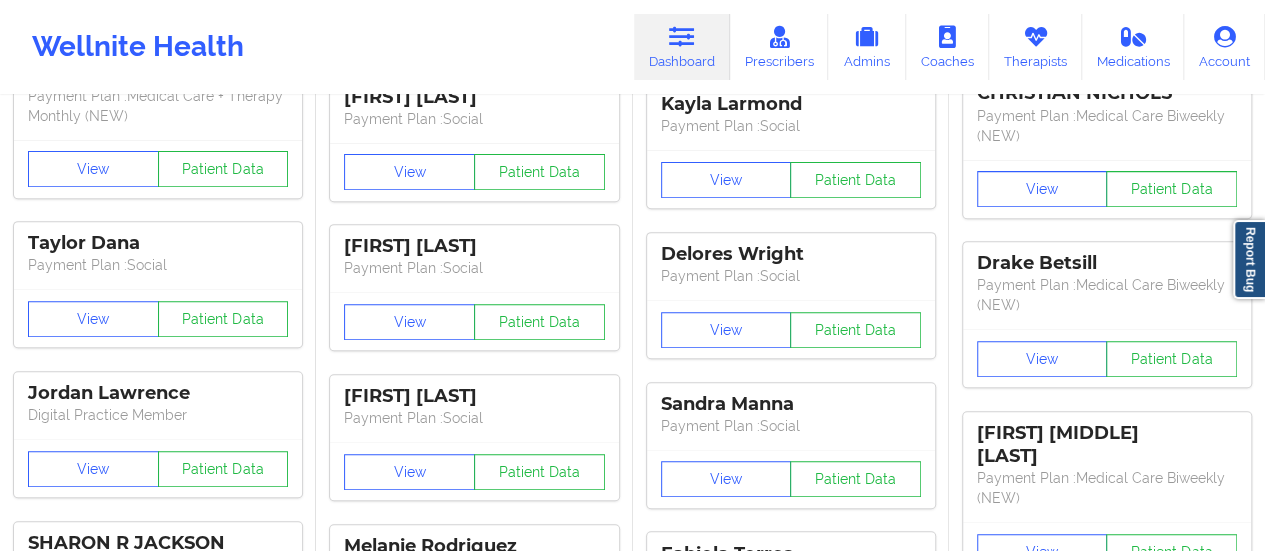 scroll, scrollTop: 0, scrollLeft: 0, axis: both 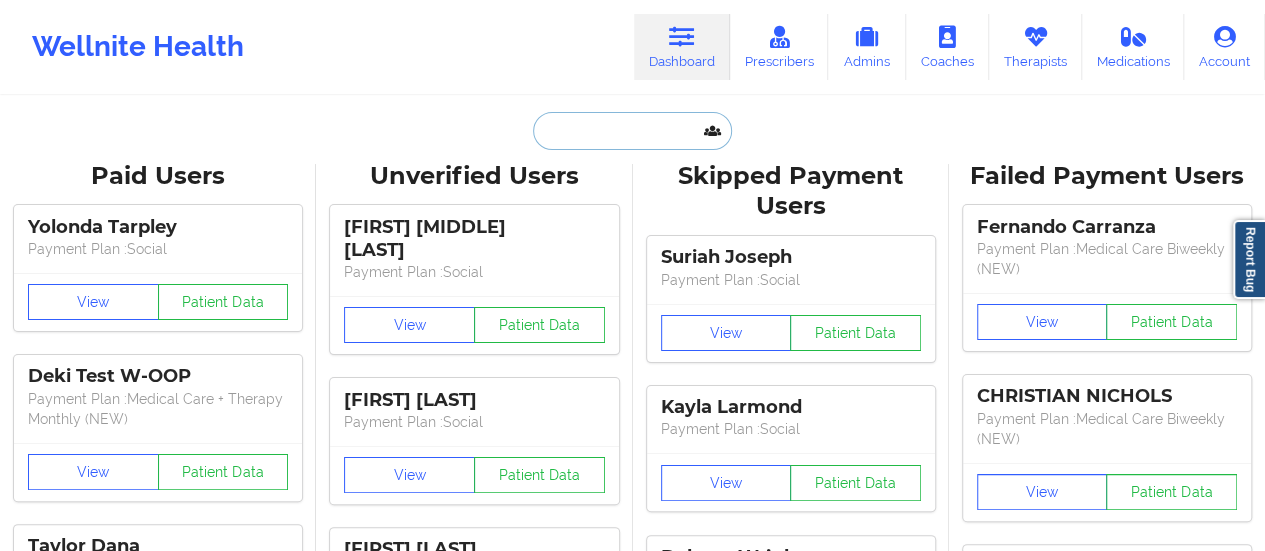 click at bounding box center (632, 131) 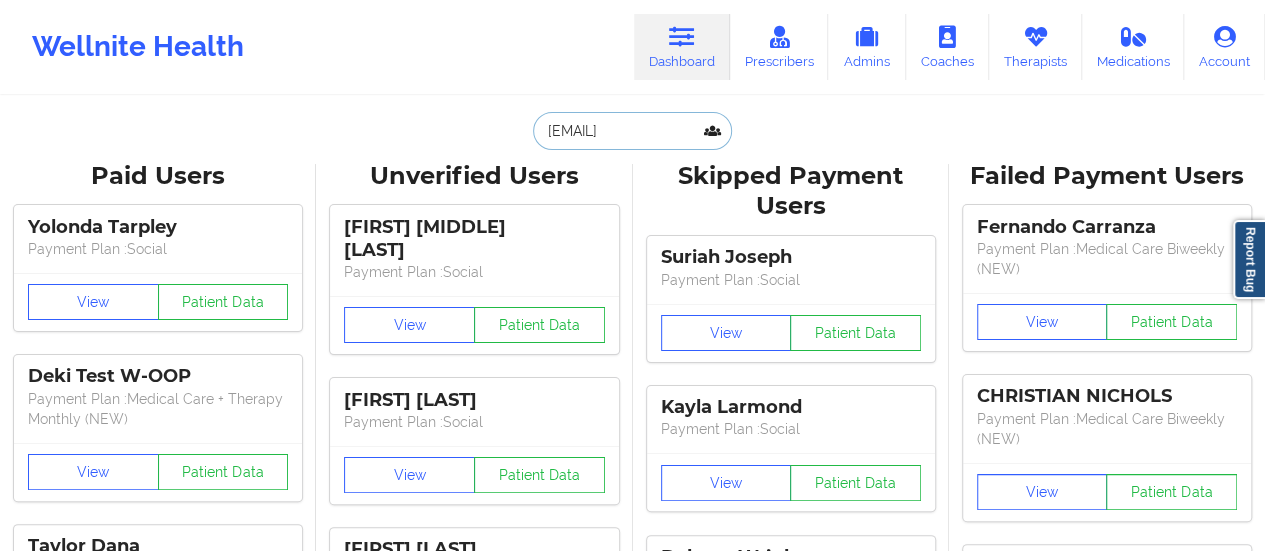 scroll, scrollTop: 0, scrollLeft: 26, axis: horizontal 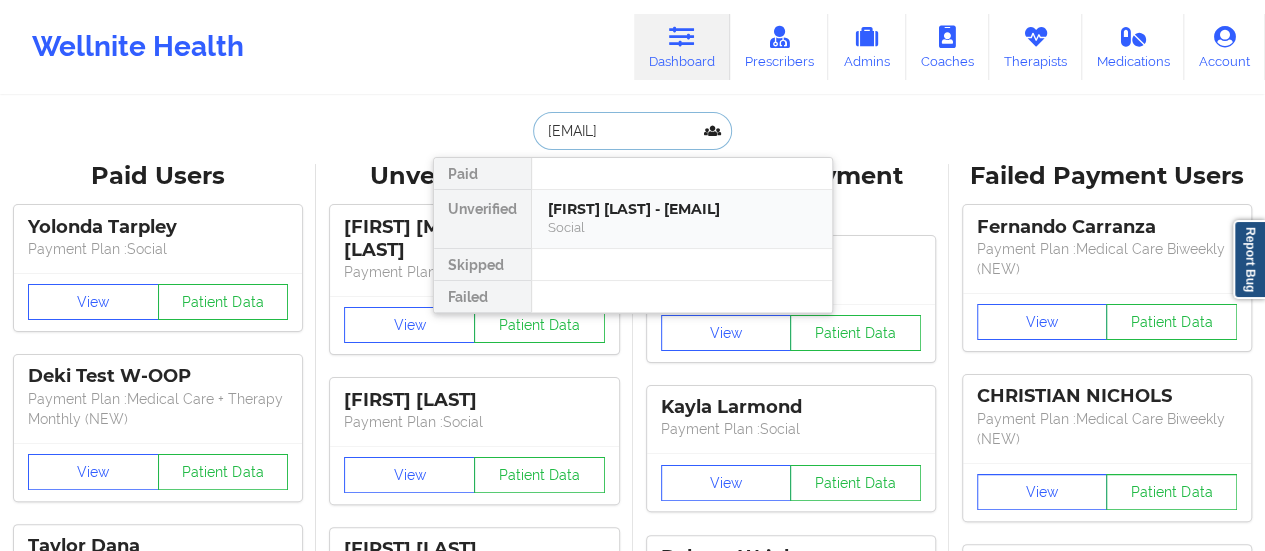 click on "[FIRST] [LAST] - [EMAIL]" at bounding box center (682, 209) 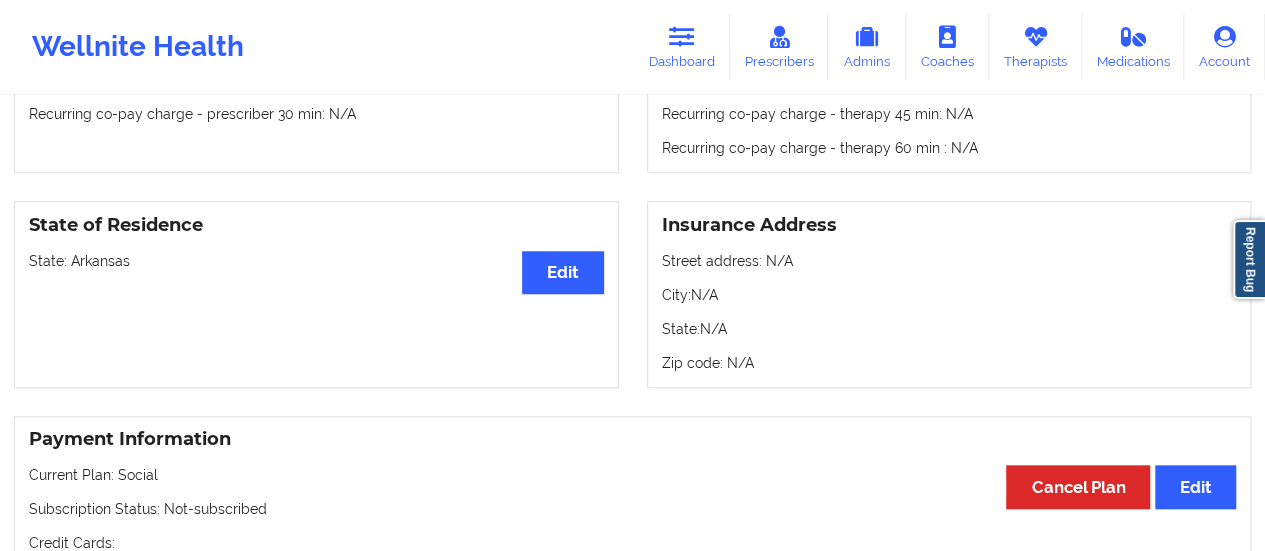 scroll, scrollTop: 750, scrollLeft: 0, axis: vertical 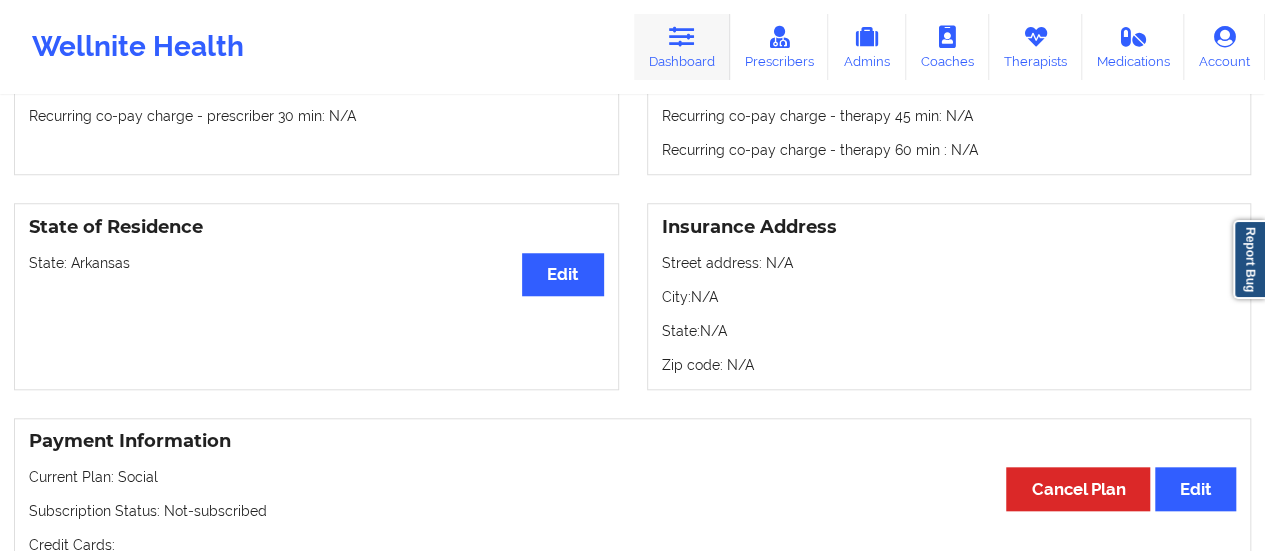 click on "Dashboard" at bounding box center (682, 47) 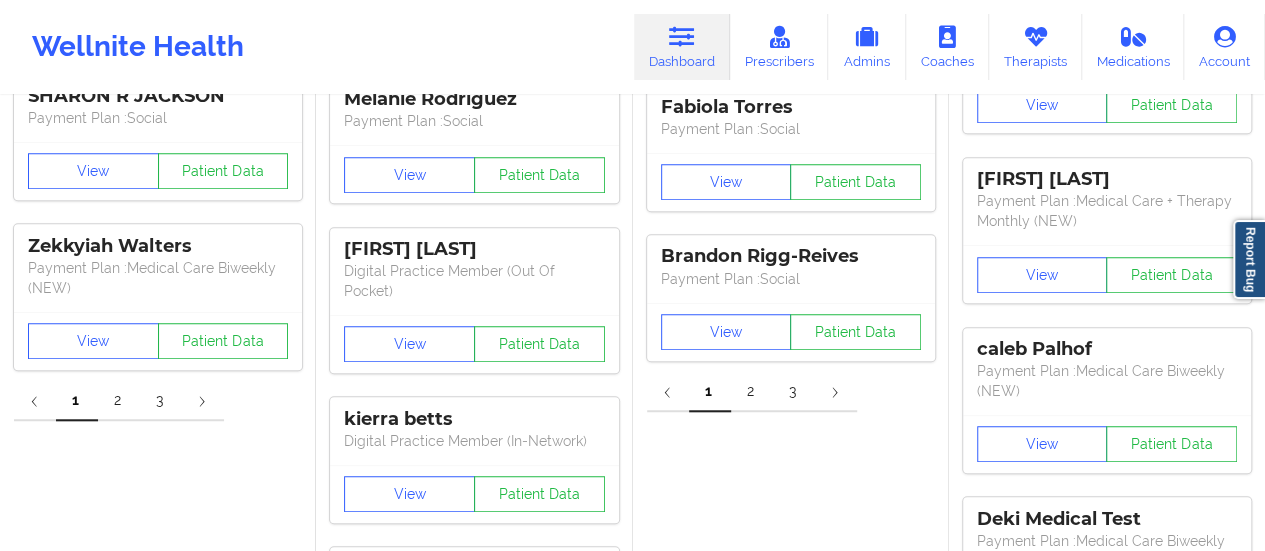 scroll, scrollTop: 0, scrollLeft: 0, axis: both 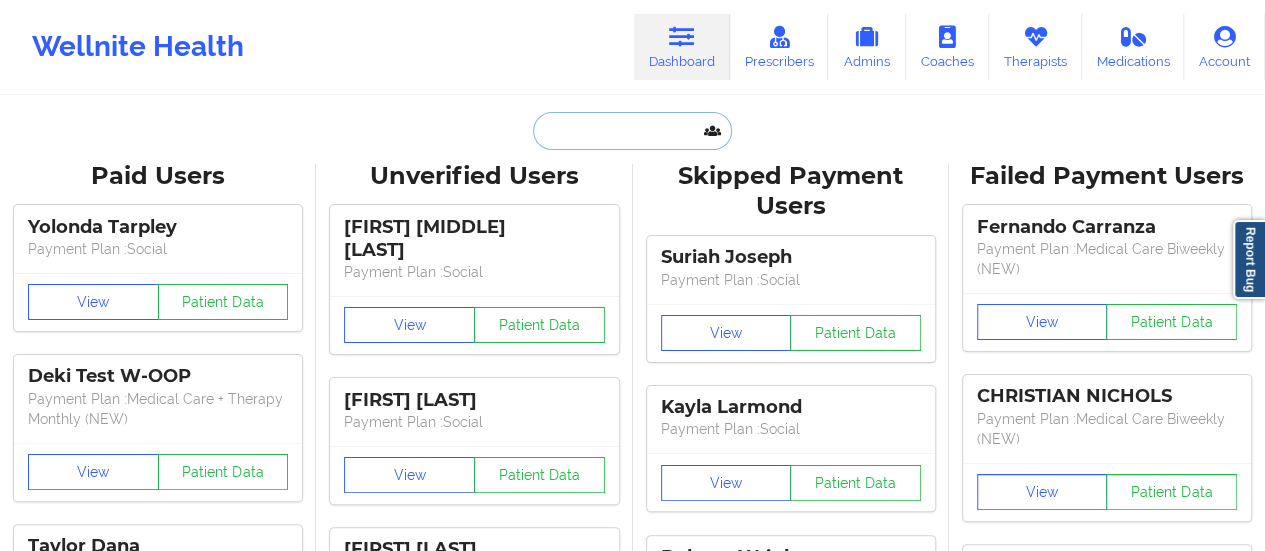 click at bounding box center [632, 131] 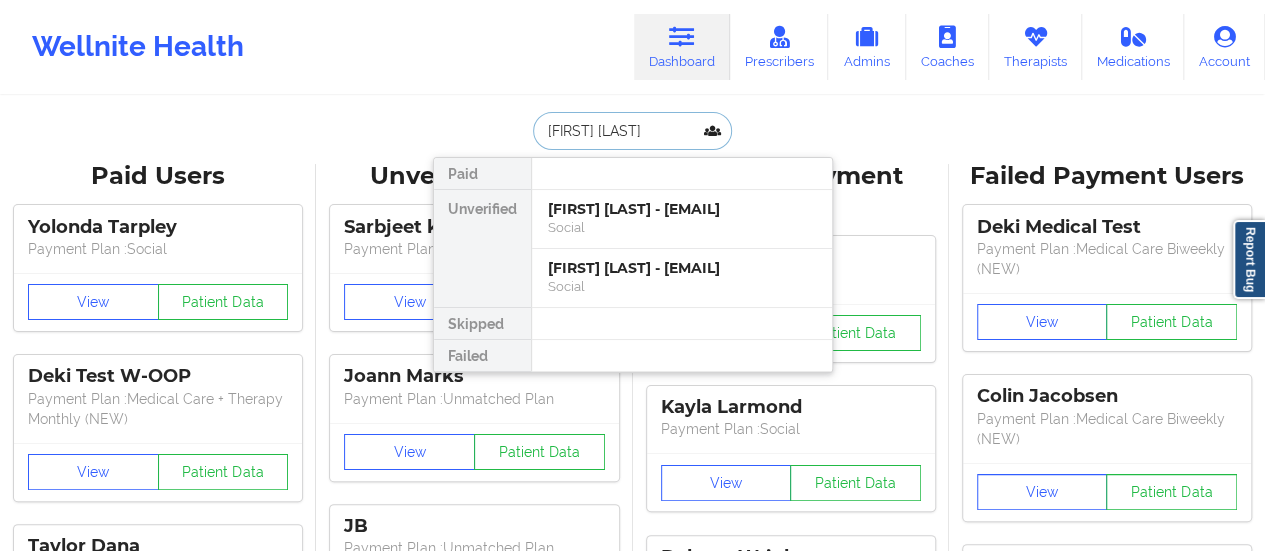 drag, startPoint x: 616, startPoint y: 241, endPoint x: 602, endPoint y: 285, distance: 46.173584 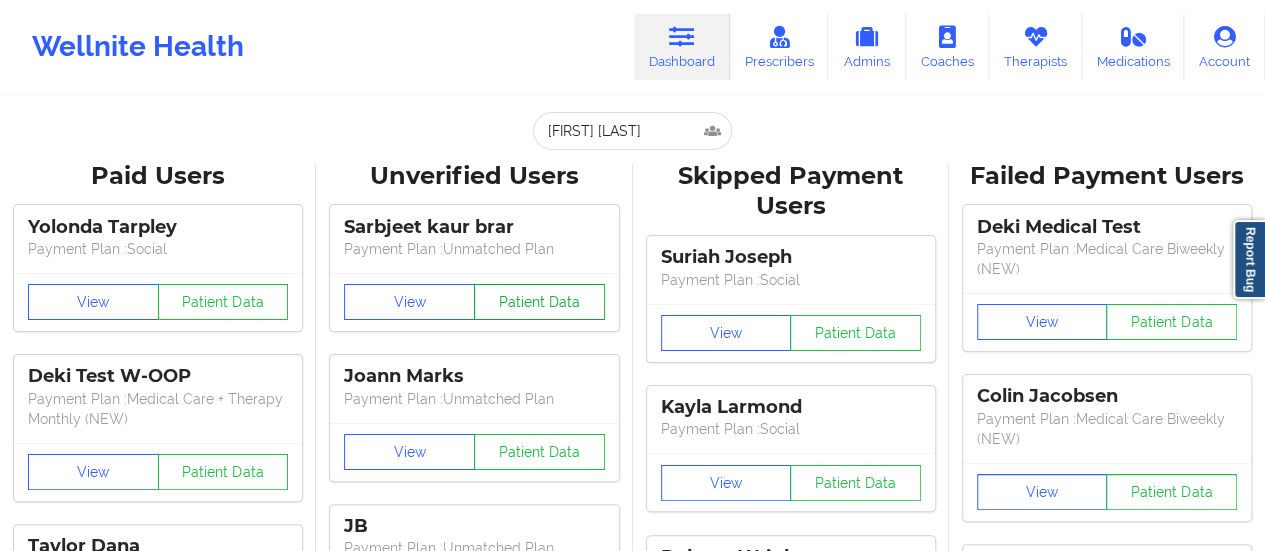 click on "Patient Data" at bounding box center [539, 302] 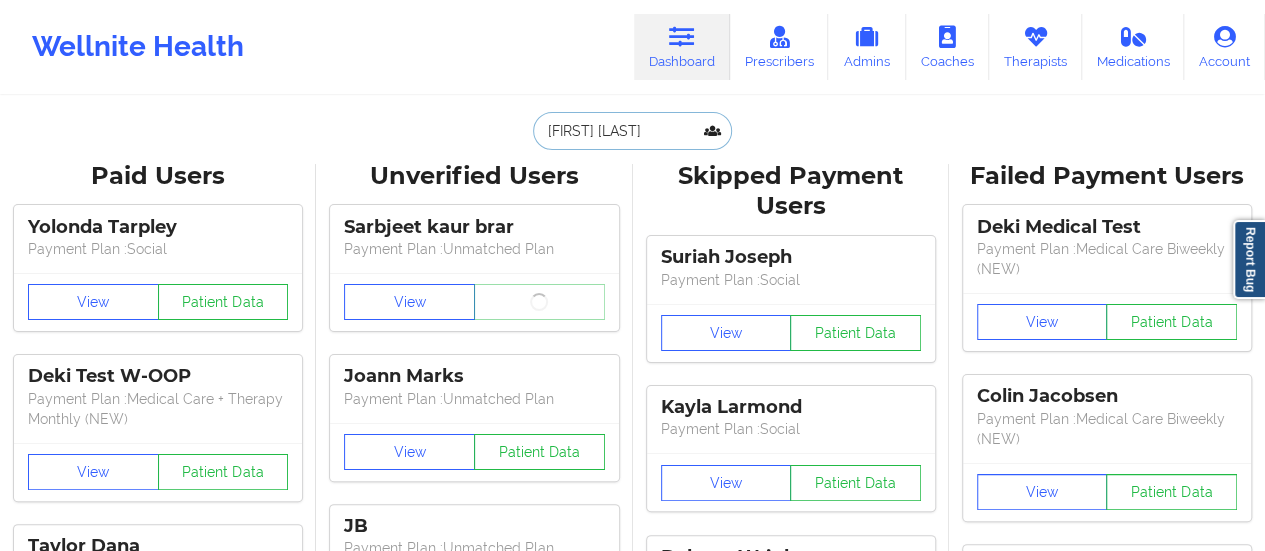 click on "[FIRST] [LAST]" at bounding box center [632, 131] 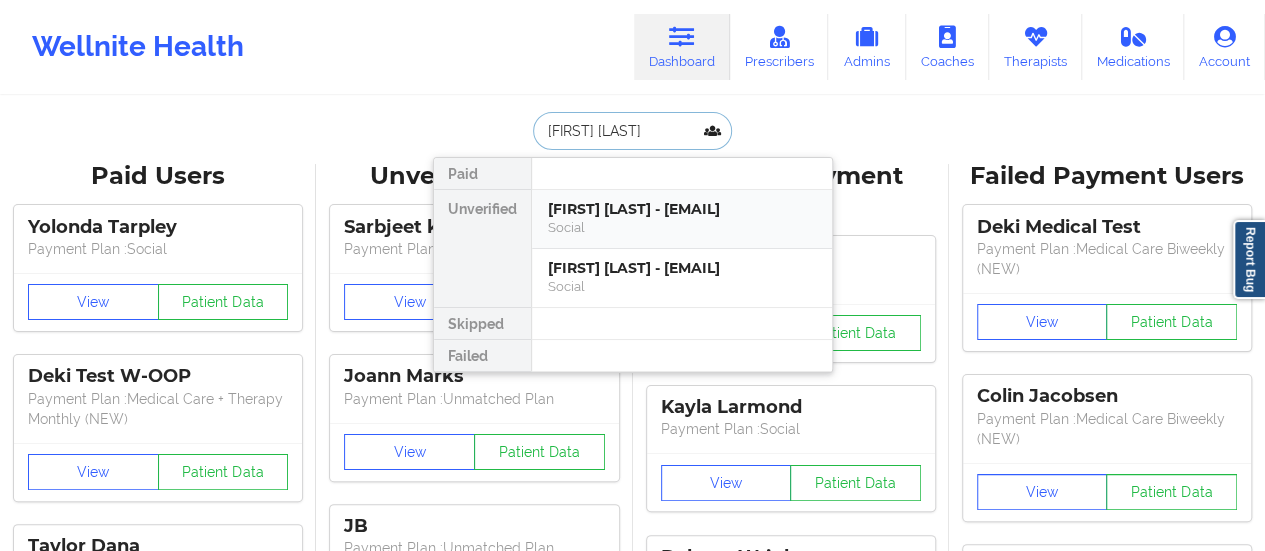 click on "[FIRST] [LAST] - [EMAIL]" at bounding box center (682, 209) 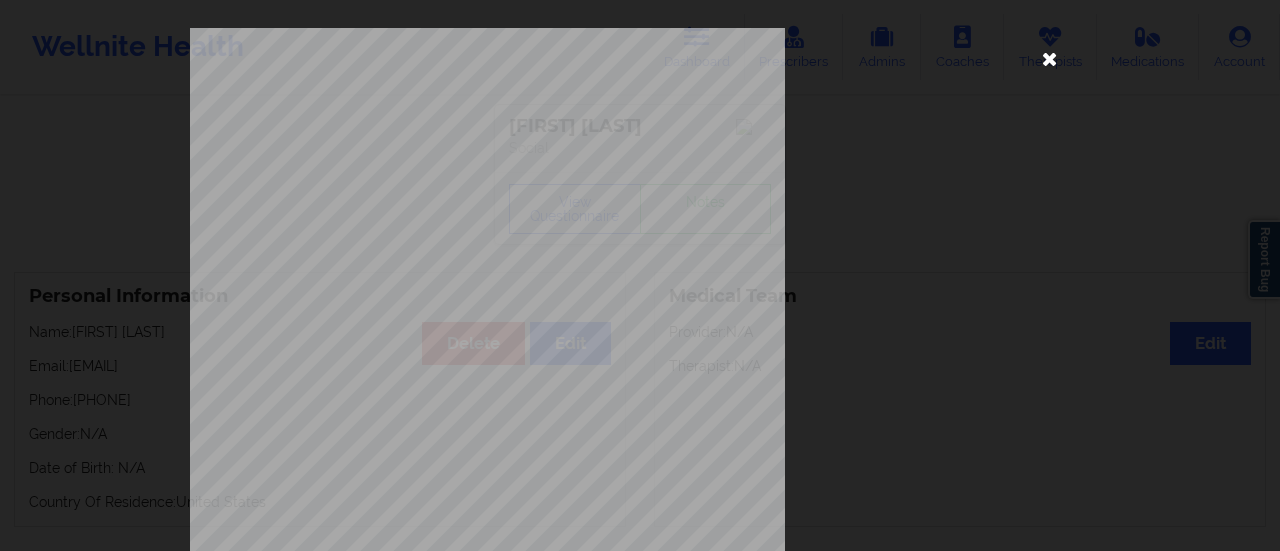 click at bounding box center [1050, 58] 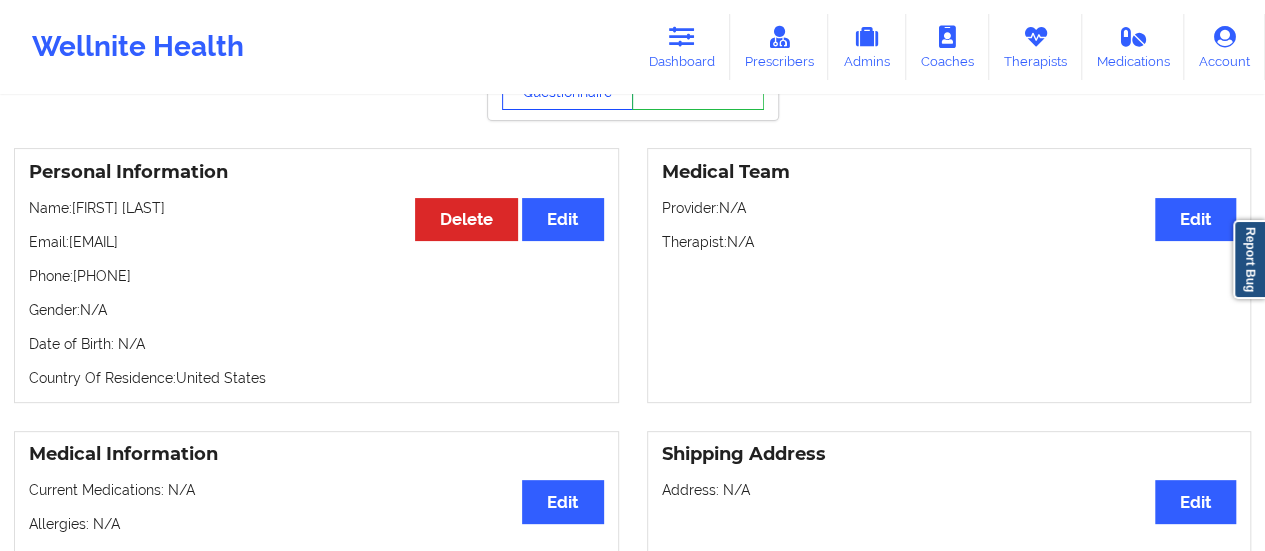 scroll, scrollTop: 120, scrollLeft: 0, axis: vertical 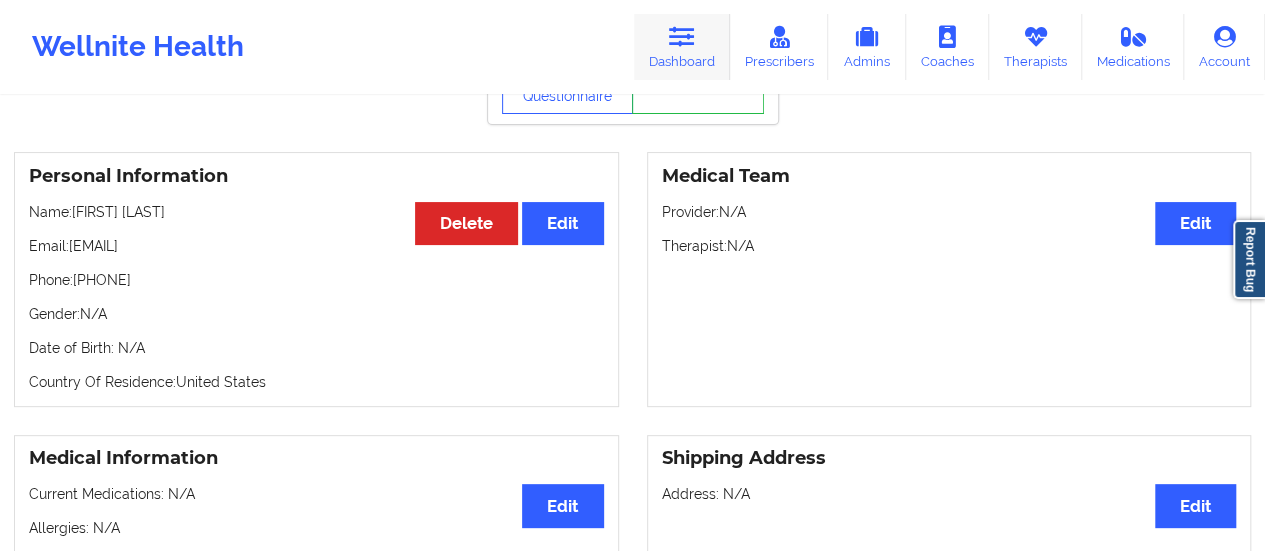 drag, startPoint x: 633, startPoint y: 48, endPoint x: 686, endPoint y: 41, distance: 53.460266 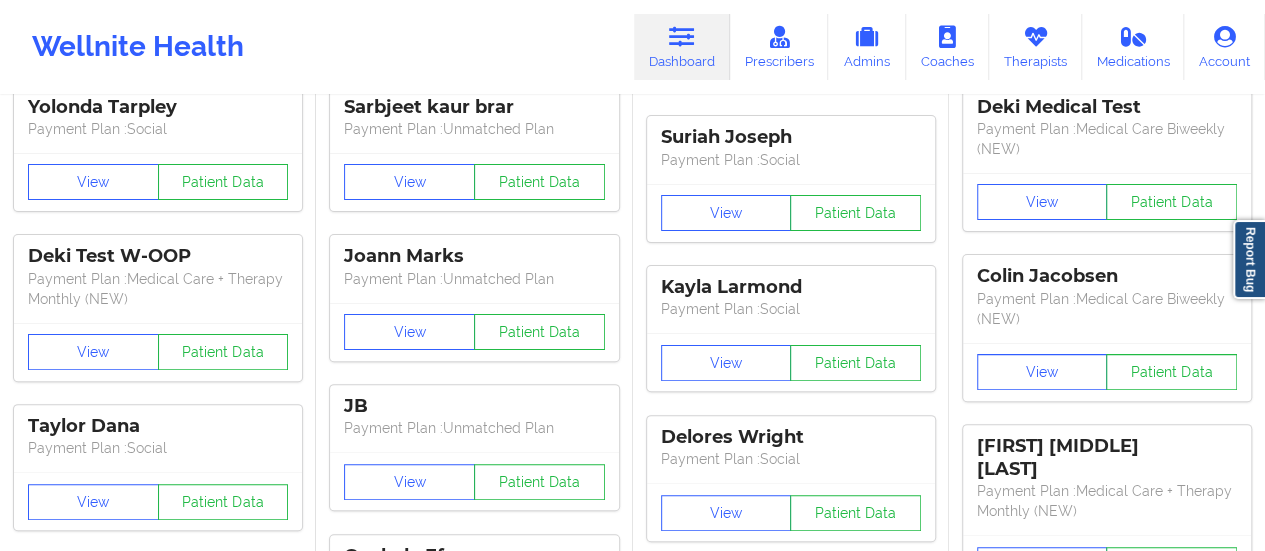 scroll, scrollTop: 0, scrollLeft: 0, axis: both 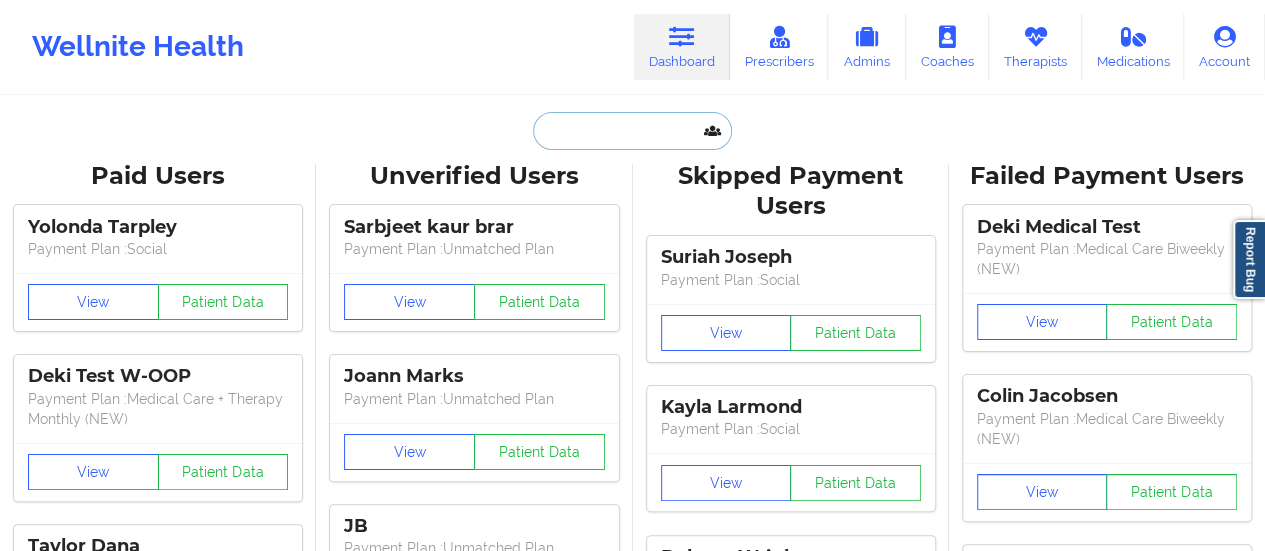 click at bounding box center [632, 131] 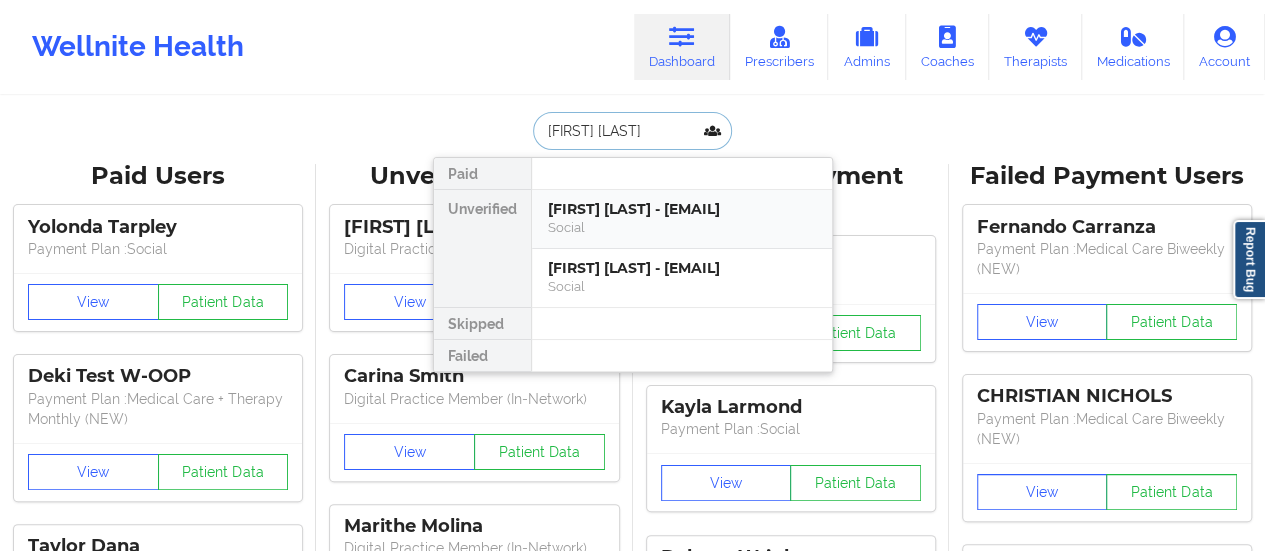 click on "[FIRST] [LAST] - [EMAIL]" at bounding box center (682, 209) 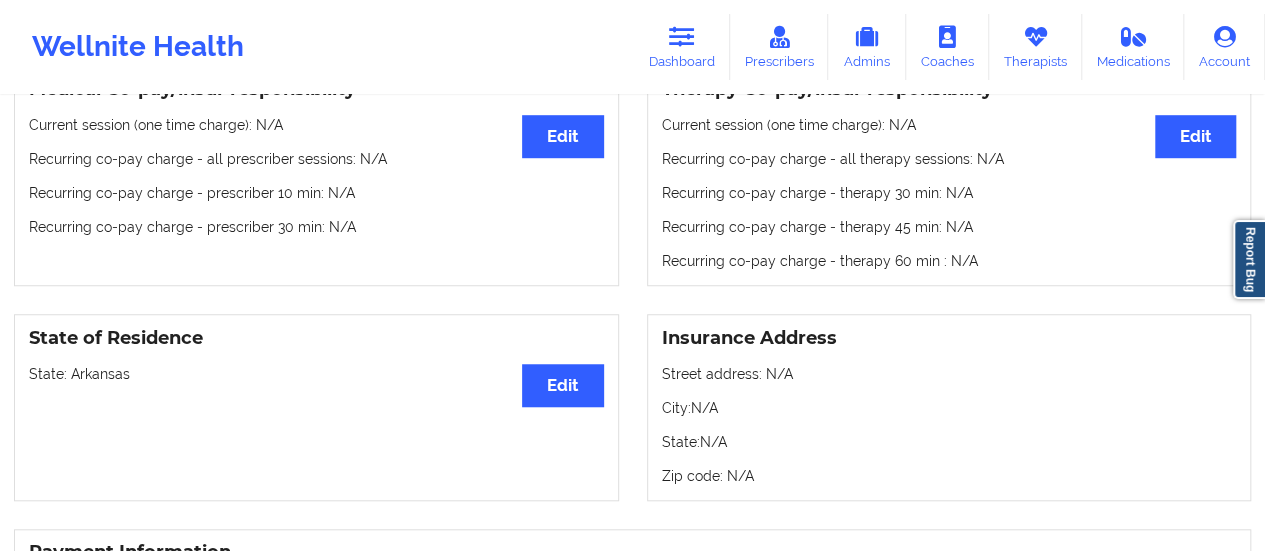 scroll, scrollTop: 0, scrollLeft: 0, axis: both 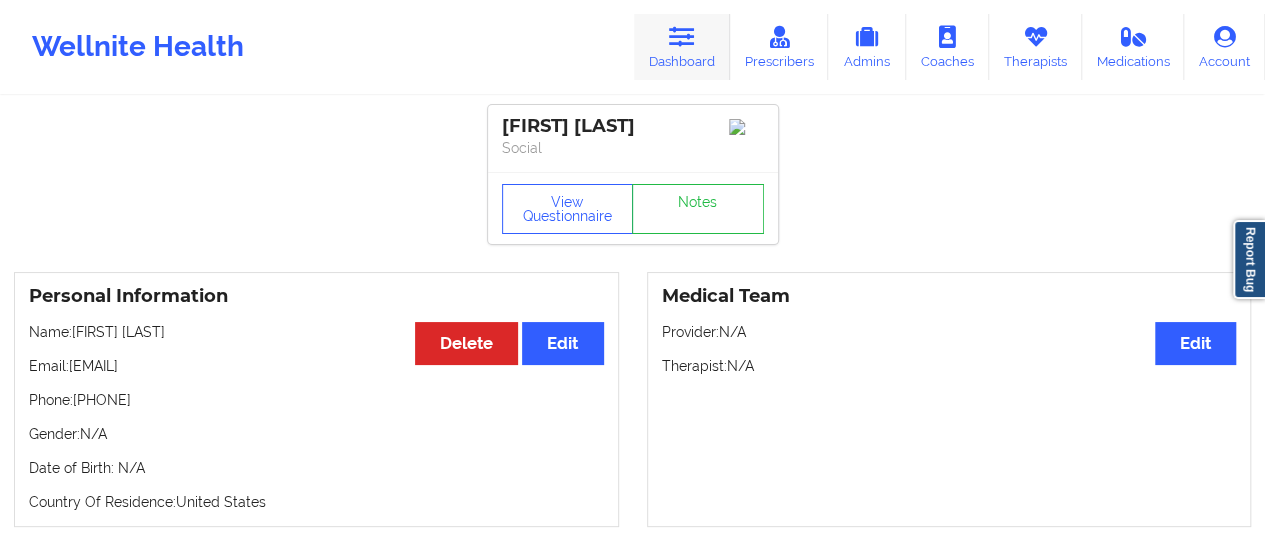 click on "Dashboard" at bounding box center (682, 47) 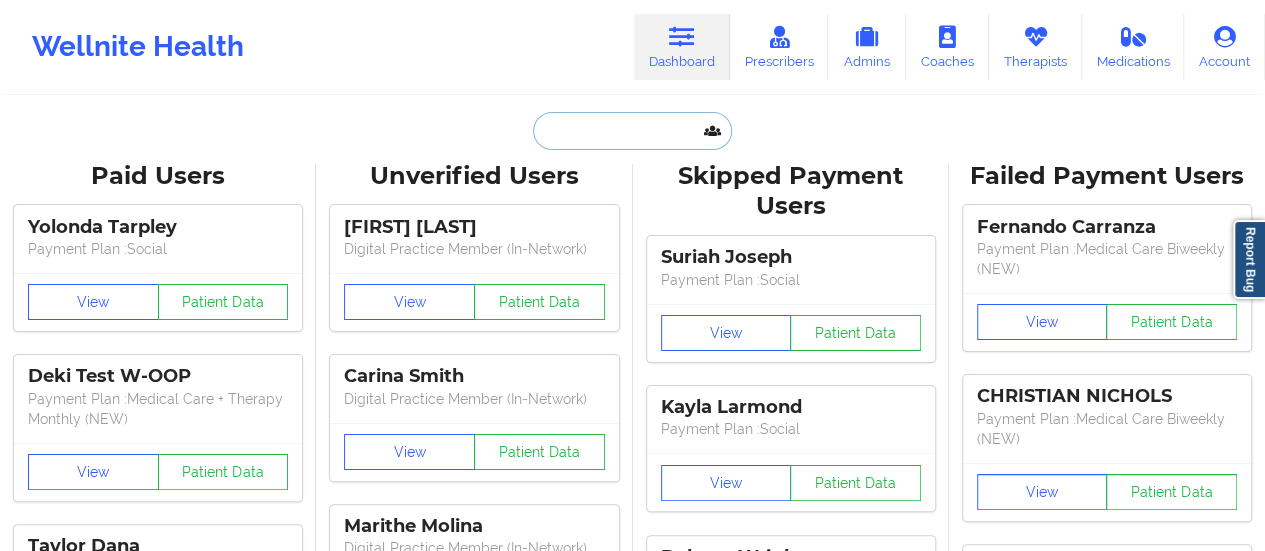 click at bounding box center (632, 131) 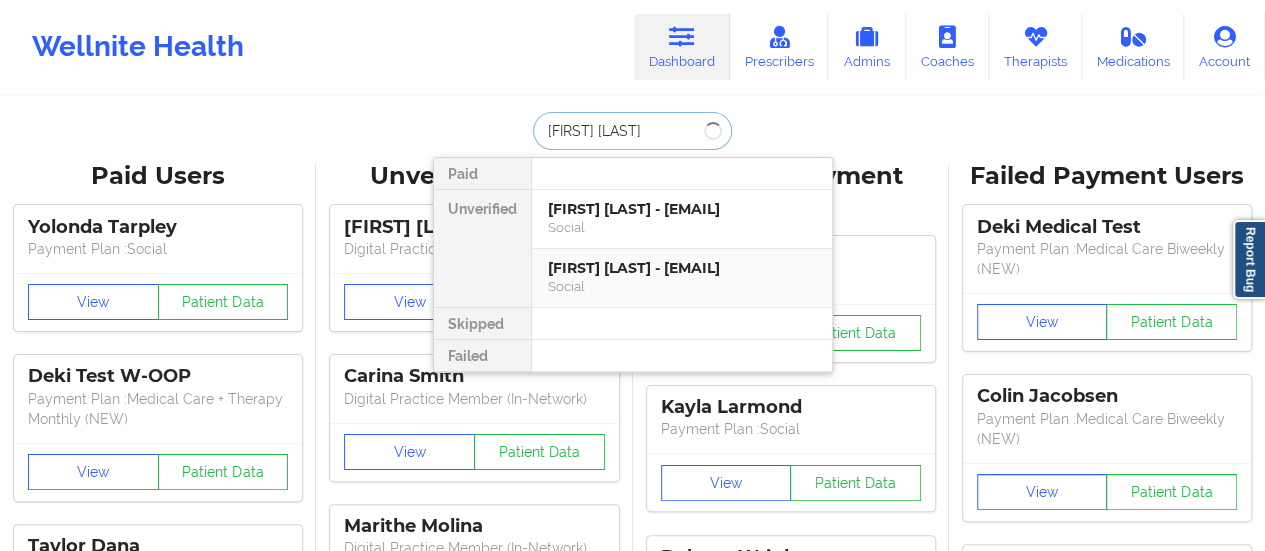 click on "[FIRST] [LAST] - [EMAIL] Social" at bounding box center (682, 278) 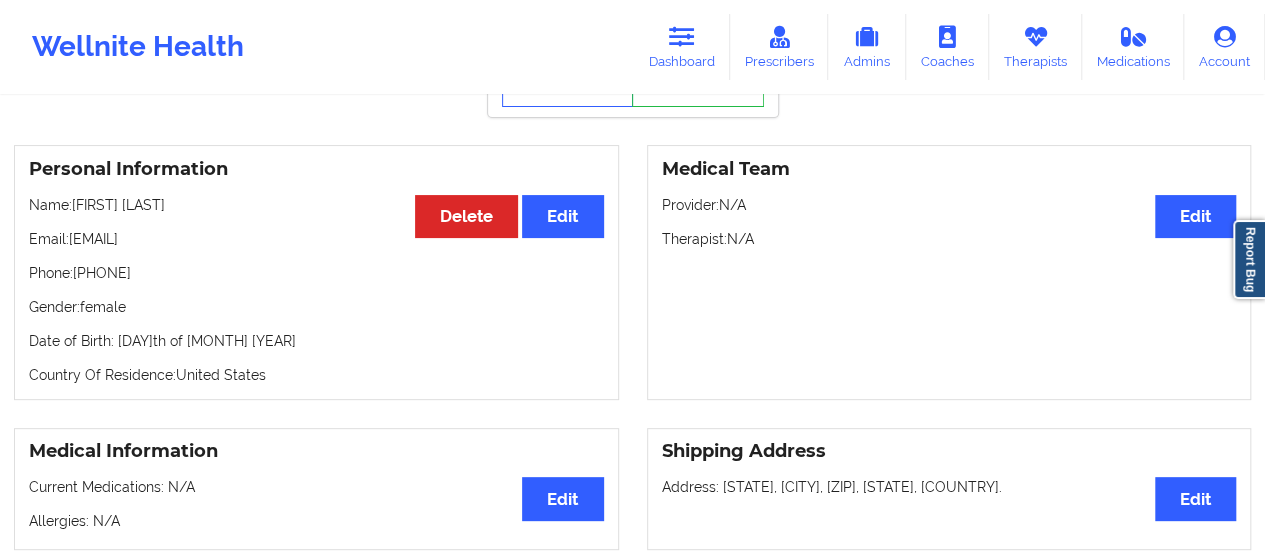 scroll, scrollTop: 0, scrollLeft: 0, axis: both 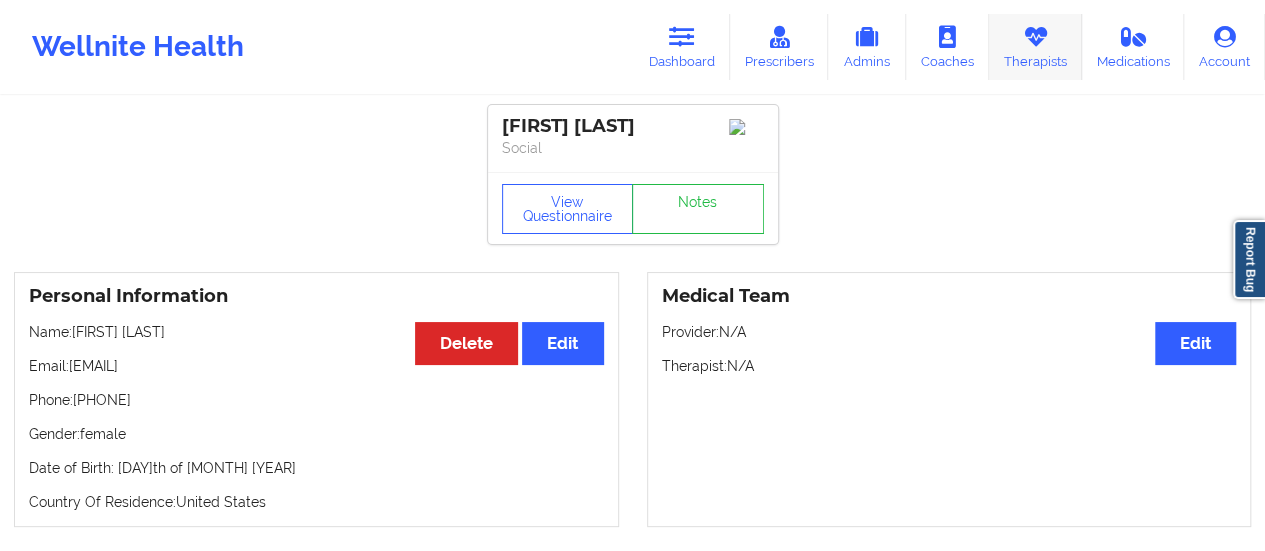 click on "Therapists" at bounding box center (1035, 47) 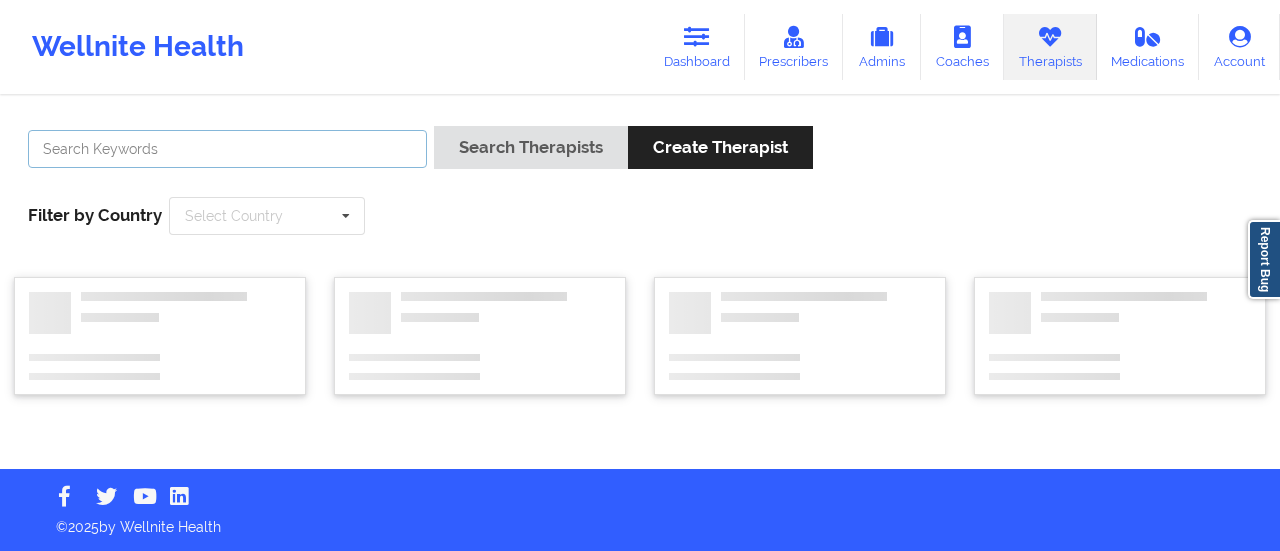 click at bounding box center (227, 149) 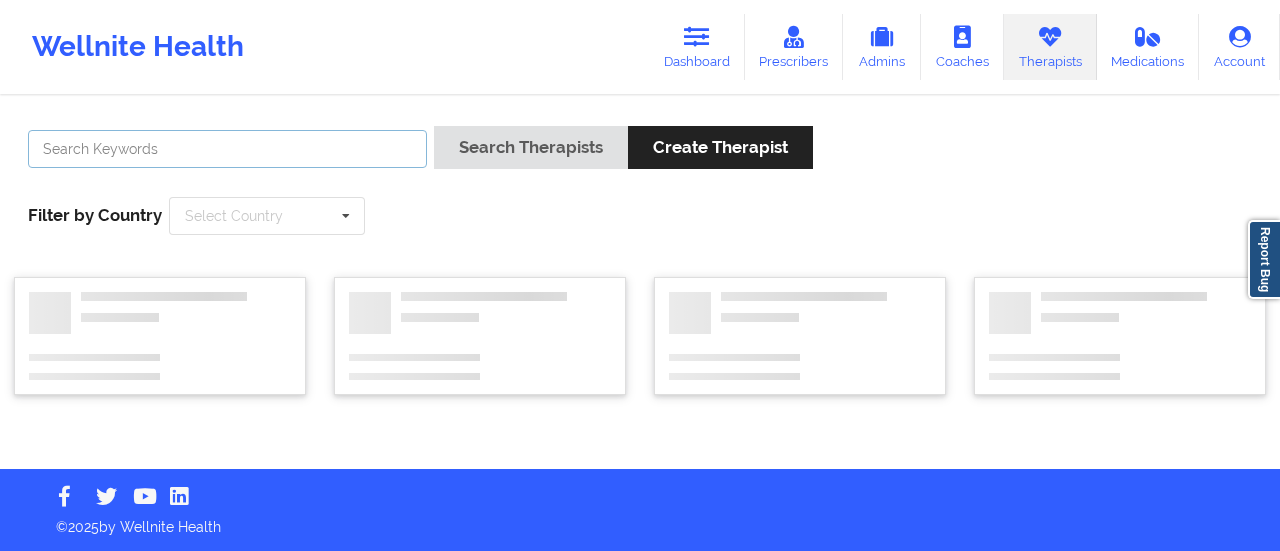 paste on "[FIRST] [LAST]" 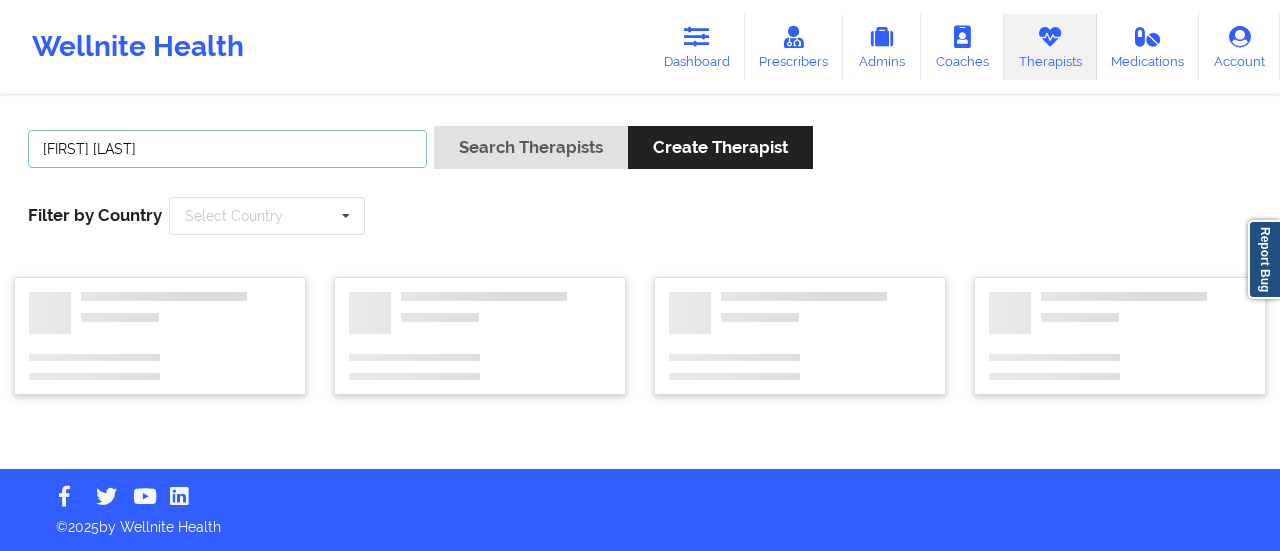type on "[FIRST] [LAST]" 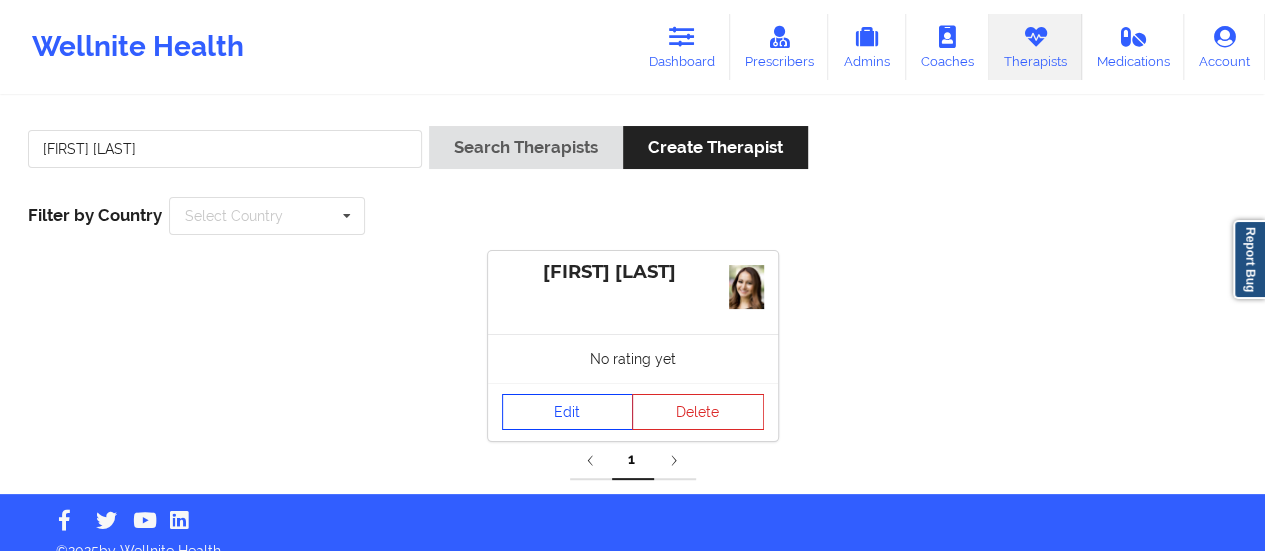 click on "Edit" at bounding box center [568, 412] 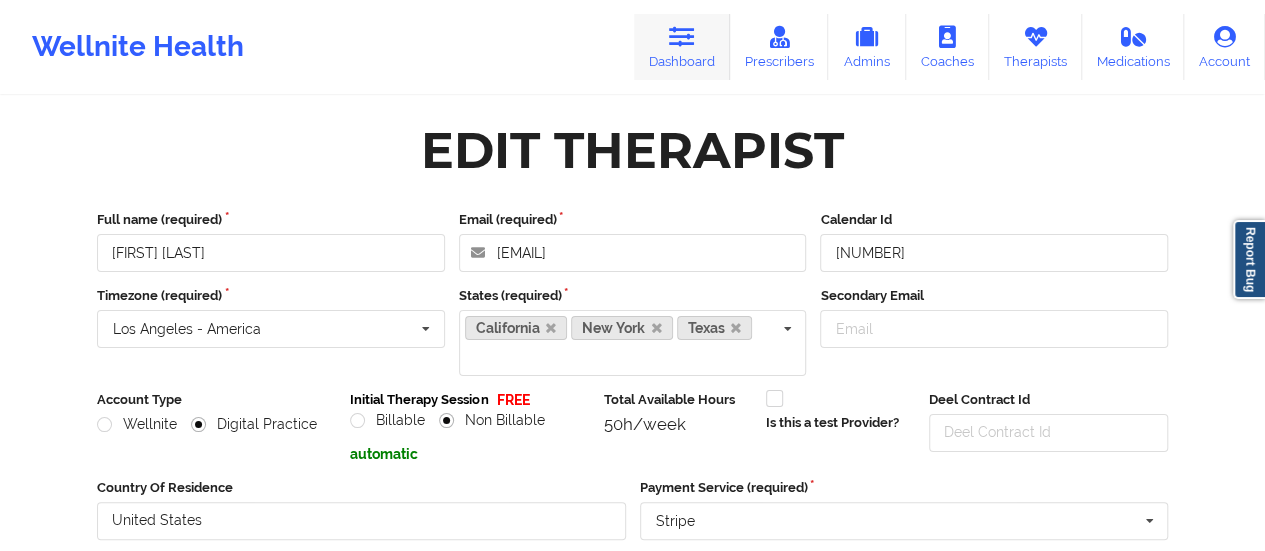 click at bounding box center [682, 37] 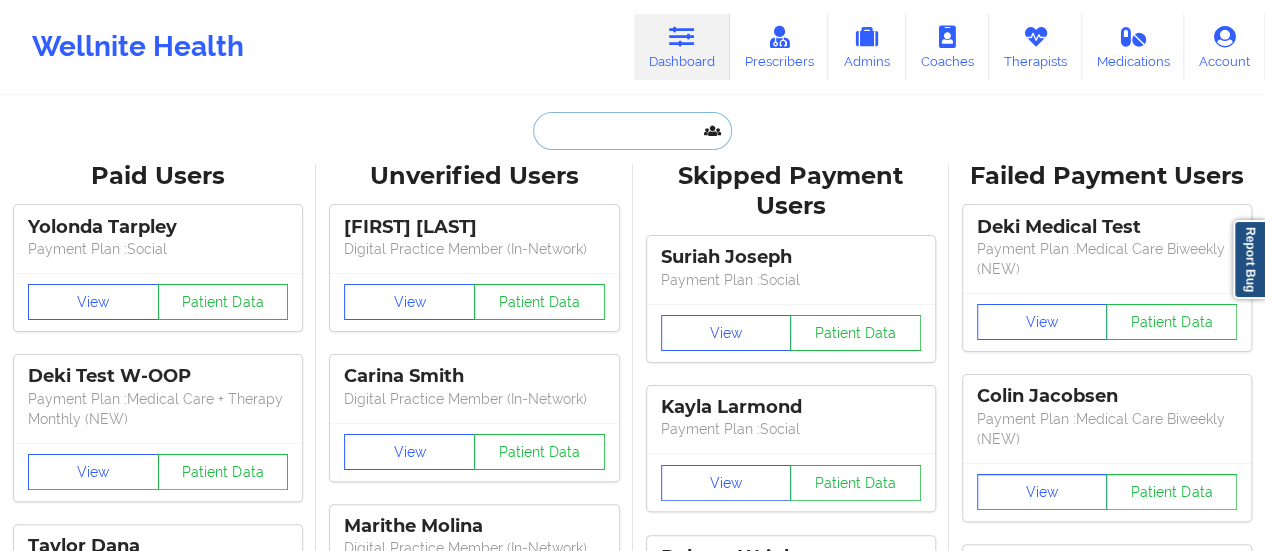 click at bounding box center (632, 131) 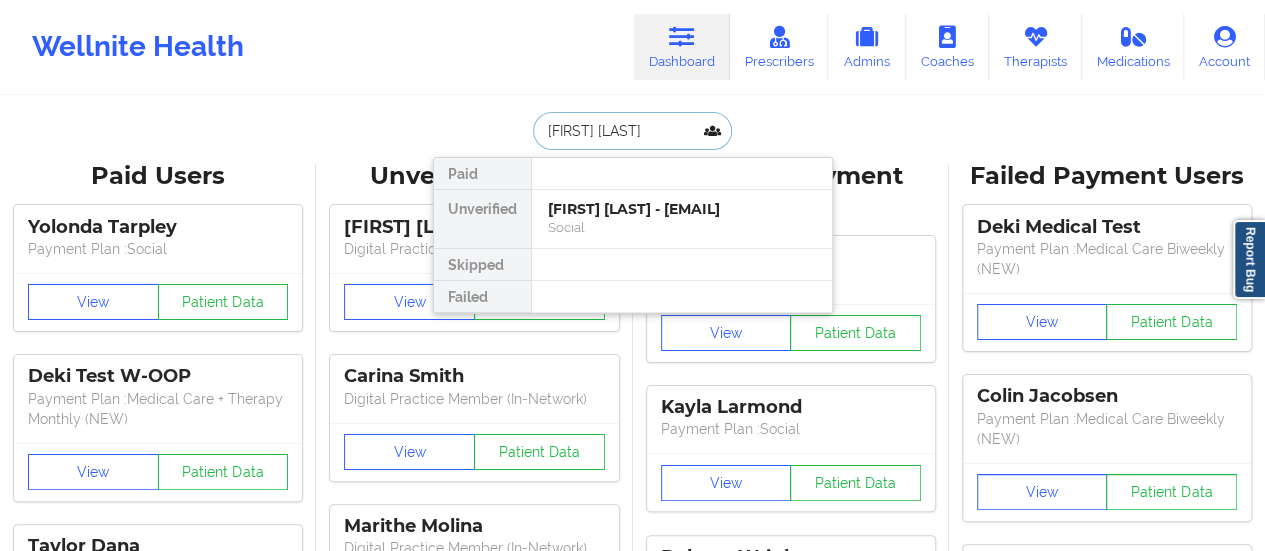 click on "[FIRST] [LAST] - [EMAIL]" at bounding box center (682, 209) 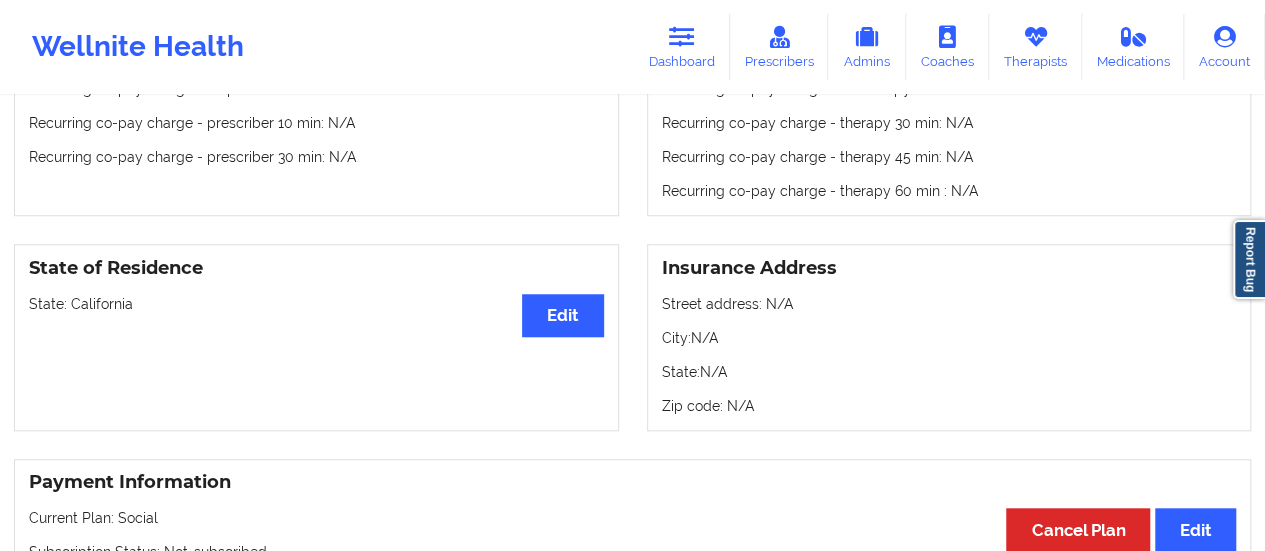 scroll, scrollTop: 710, scrollLeft: 0, axis: vertical 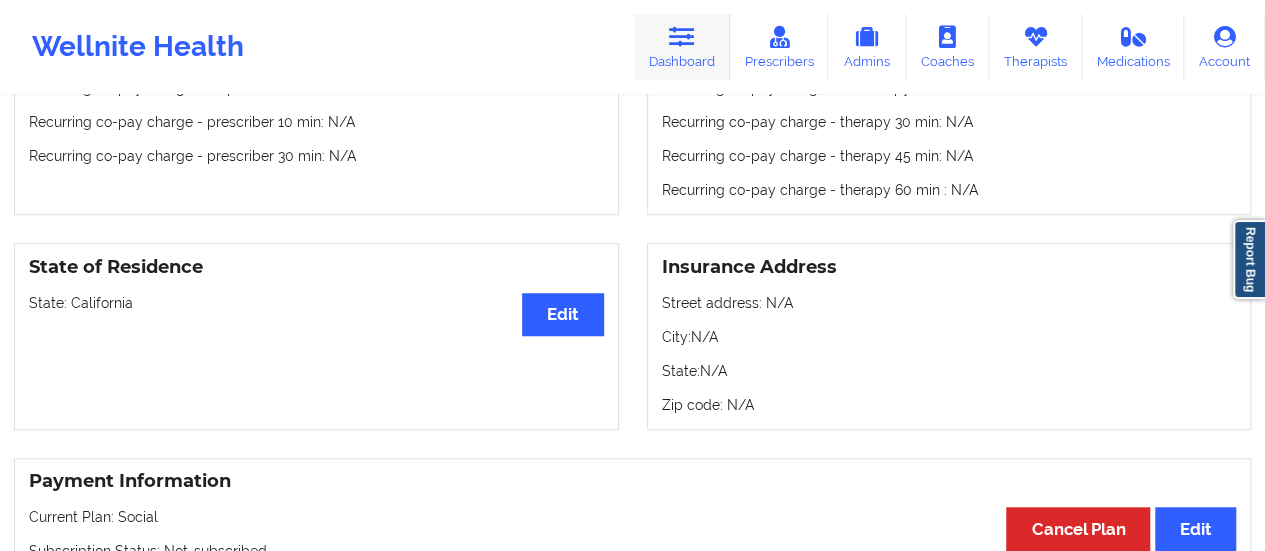 click on "Dashboard" at bounding box center (682, 47) 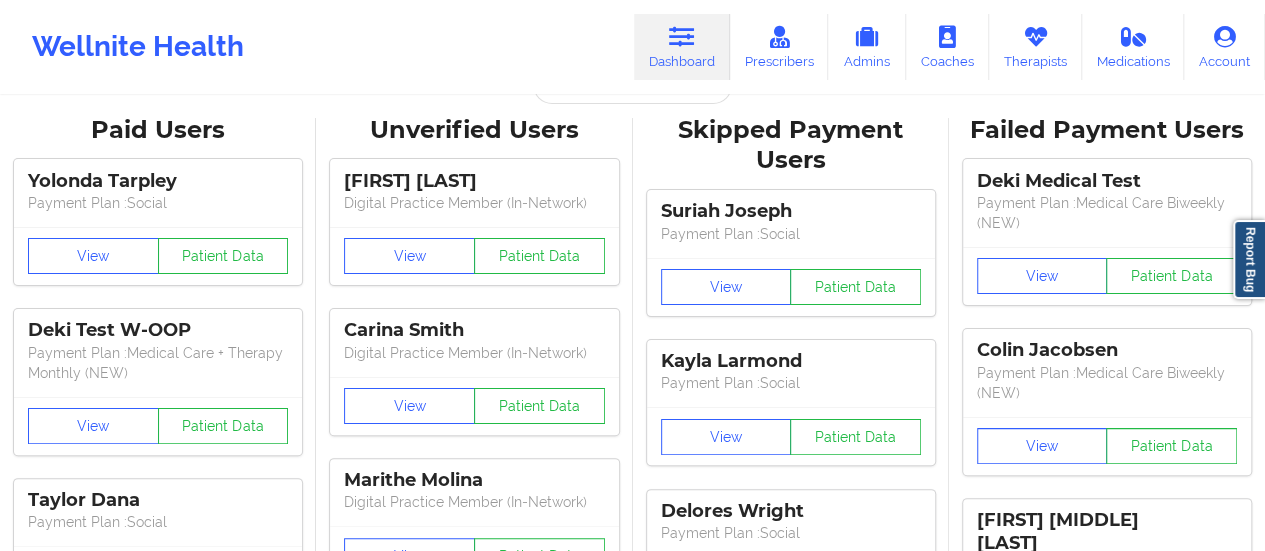 scroll, scrollTop: 0, scrollLeft: 0, axis: both 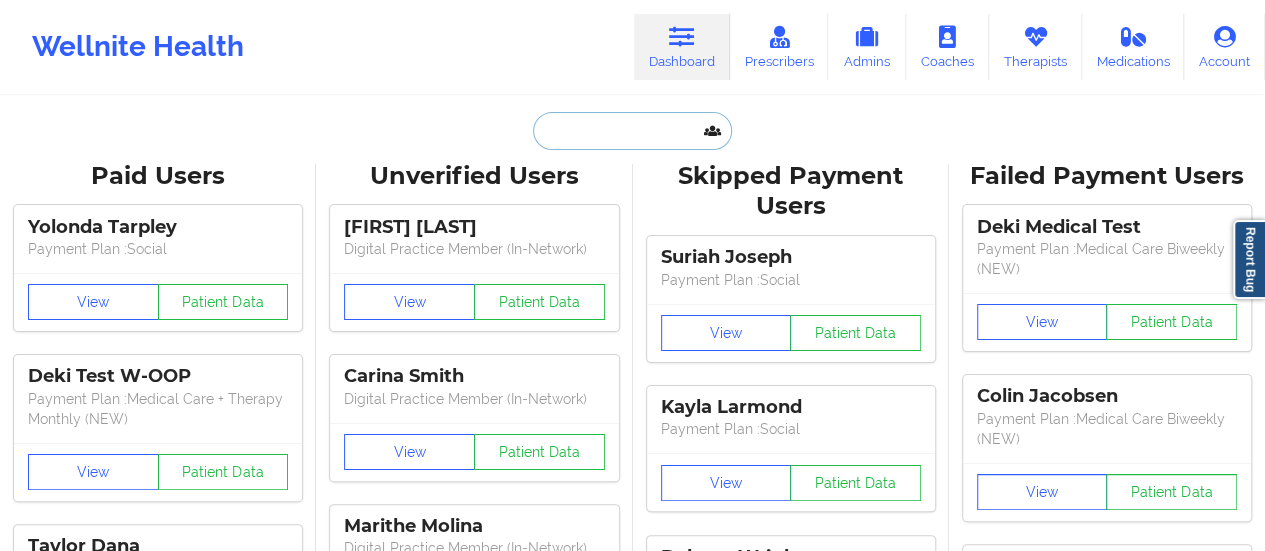 click at bounding box center (632, 131) 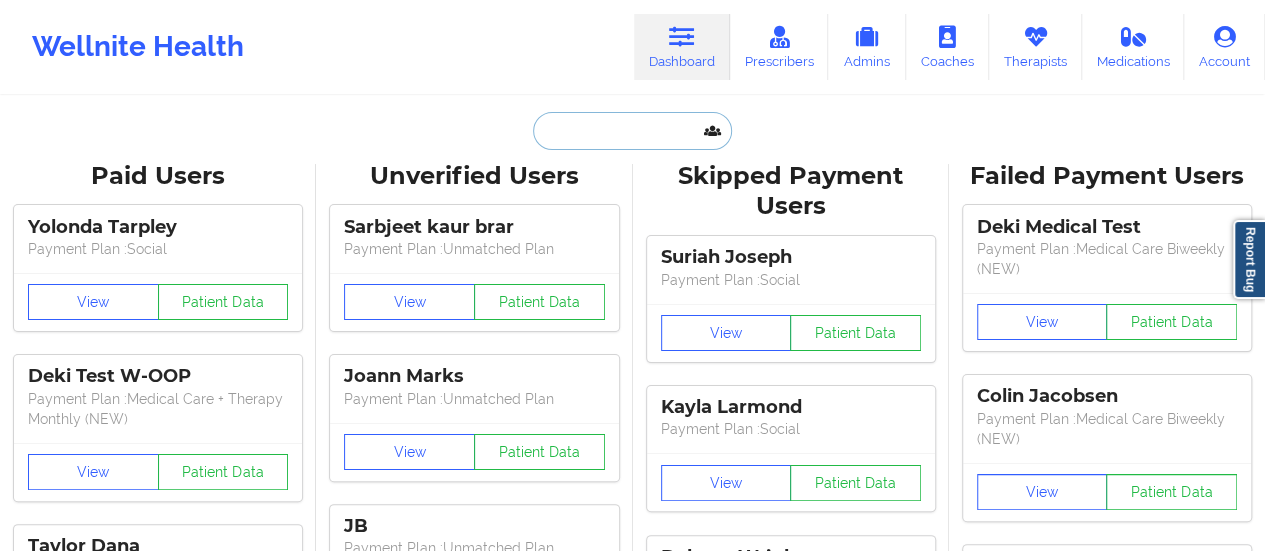 paste on "[FIRST] [LAST]" 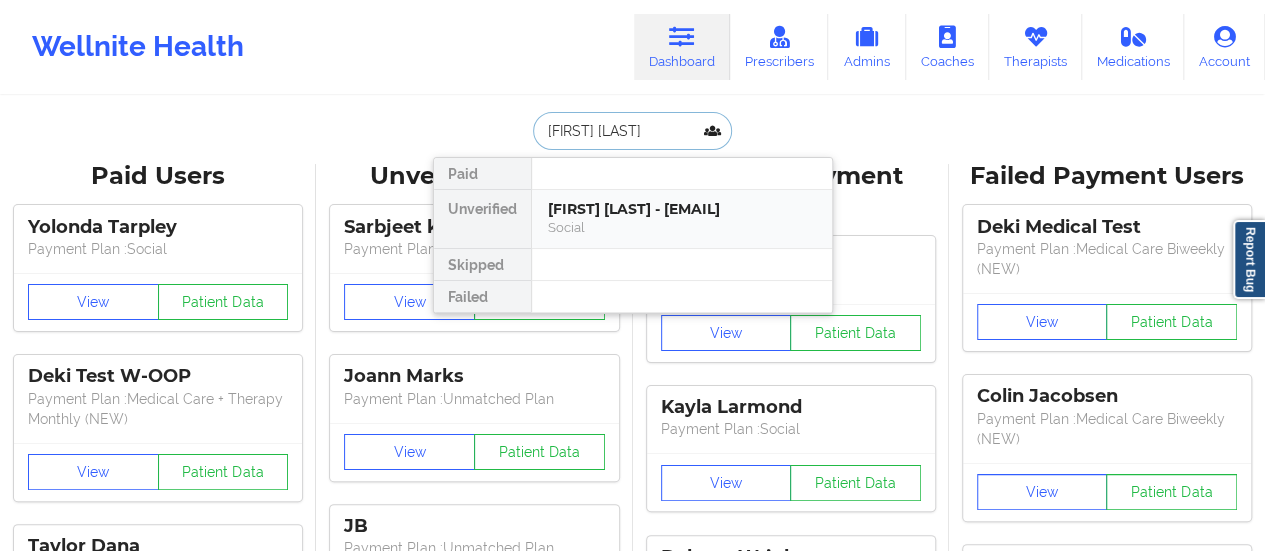 click on "[FIRST] [LAST] - [EMAIL]" at bounding box center [682, 209] 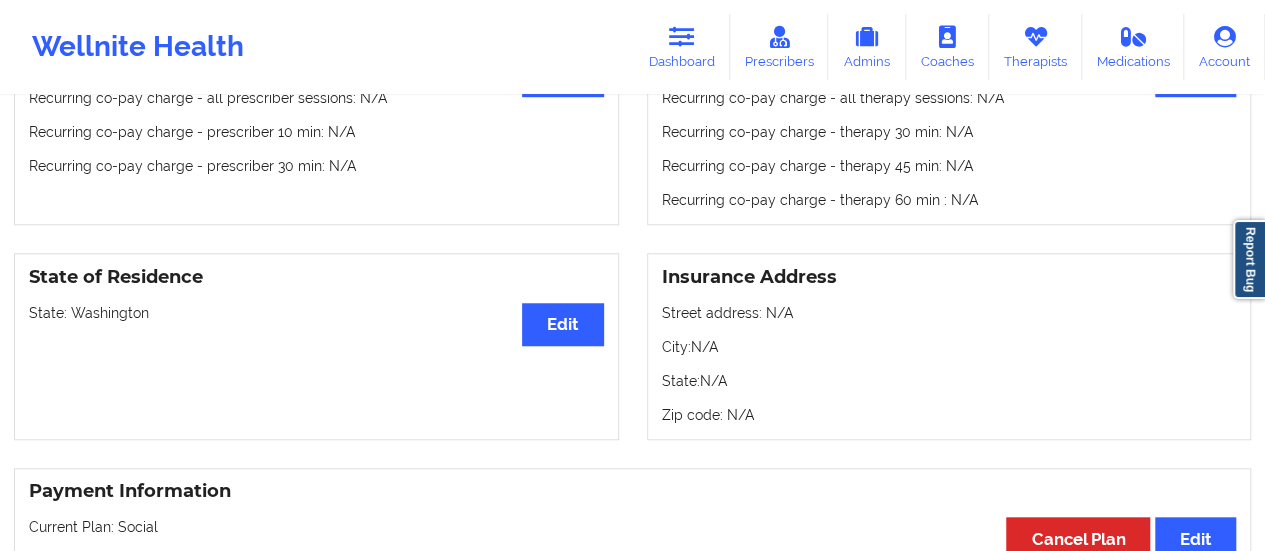 scroll, scrollTop: 694, scrollLeft: 0, axis: vertical 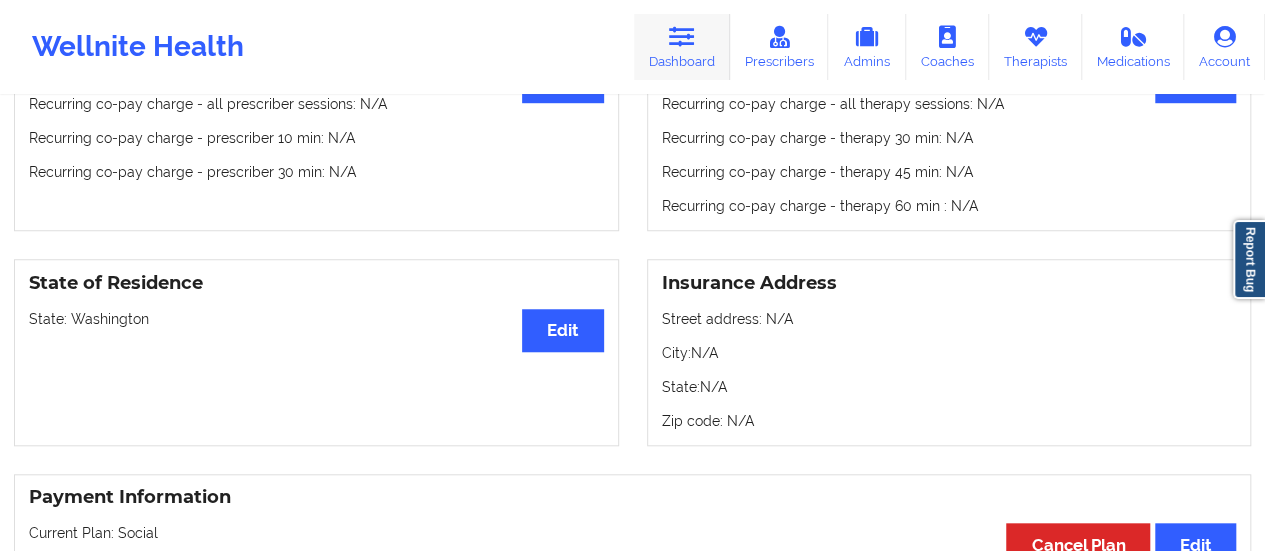 click on "Dashboard" at bounding box center (682, 47) 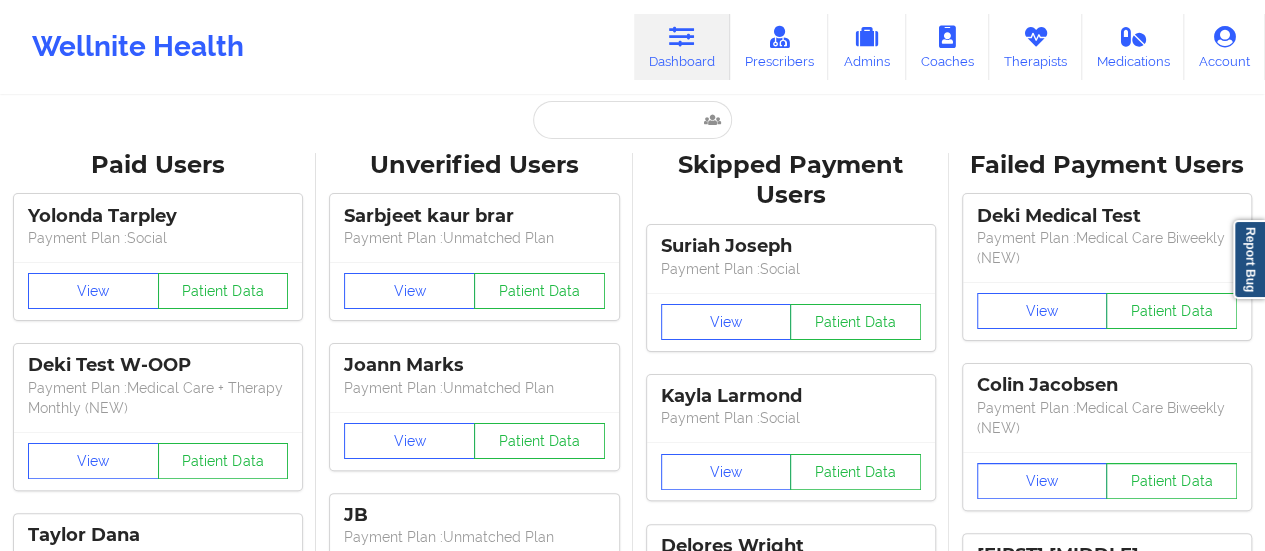 scroll, scrollTop: 0, scrollLeft: 0, axis: both 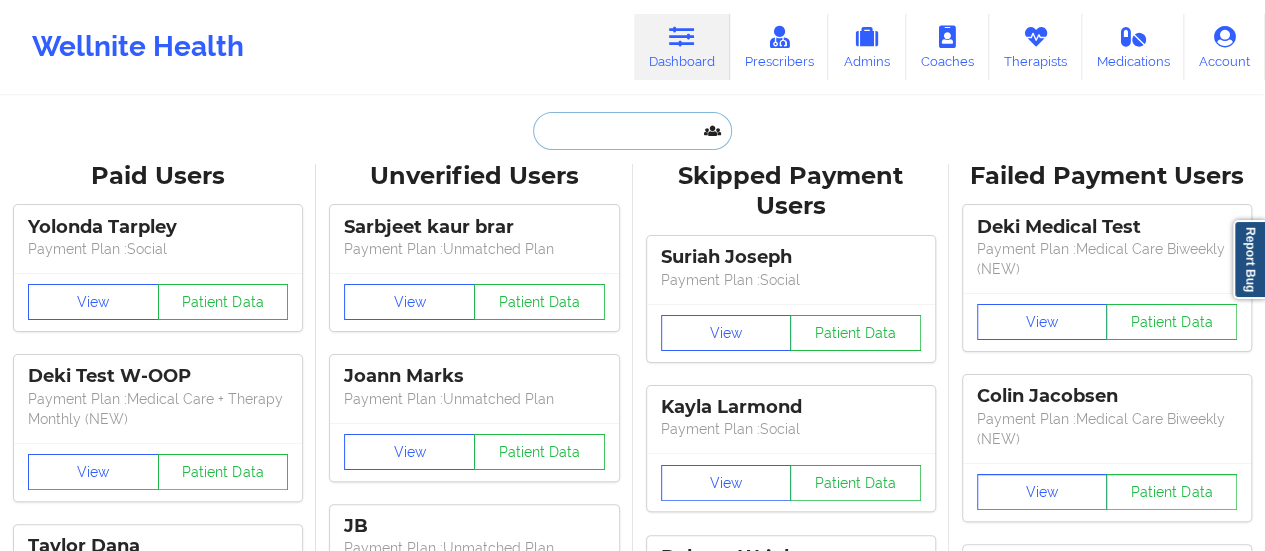 click at bounding box center [632, 131] 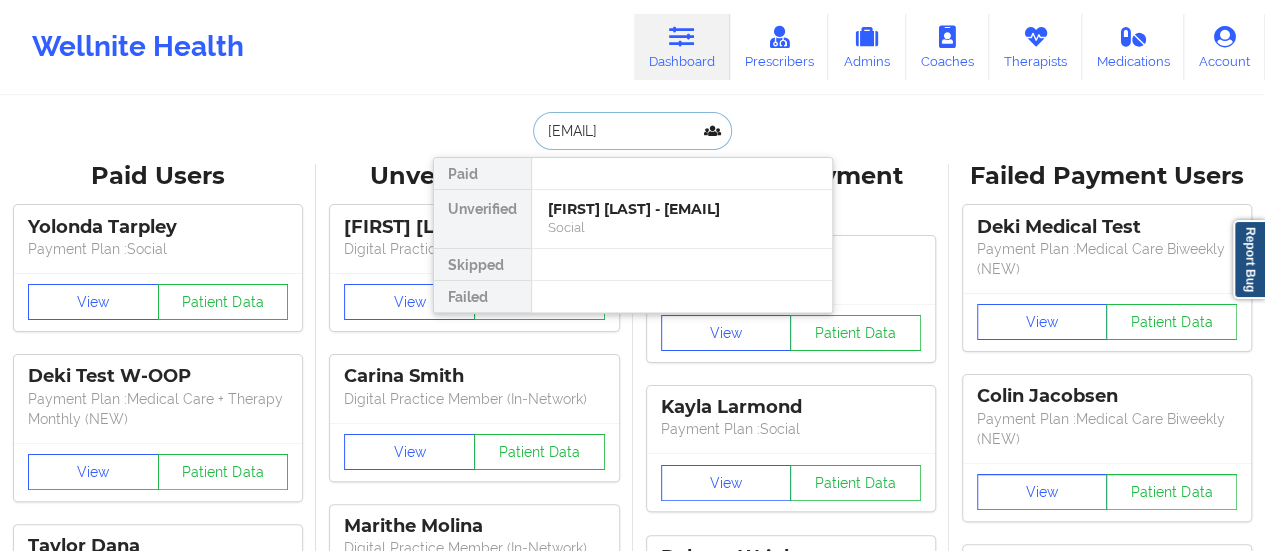 click on "[FIRST] [LAST] - [EMAIL]" at bounding box center [682, 209] 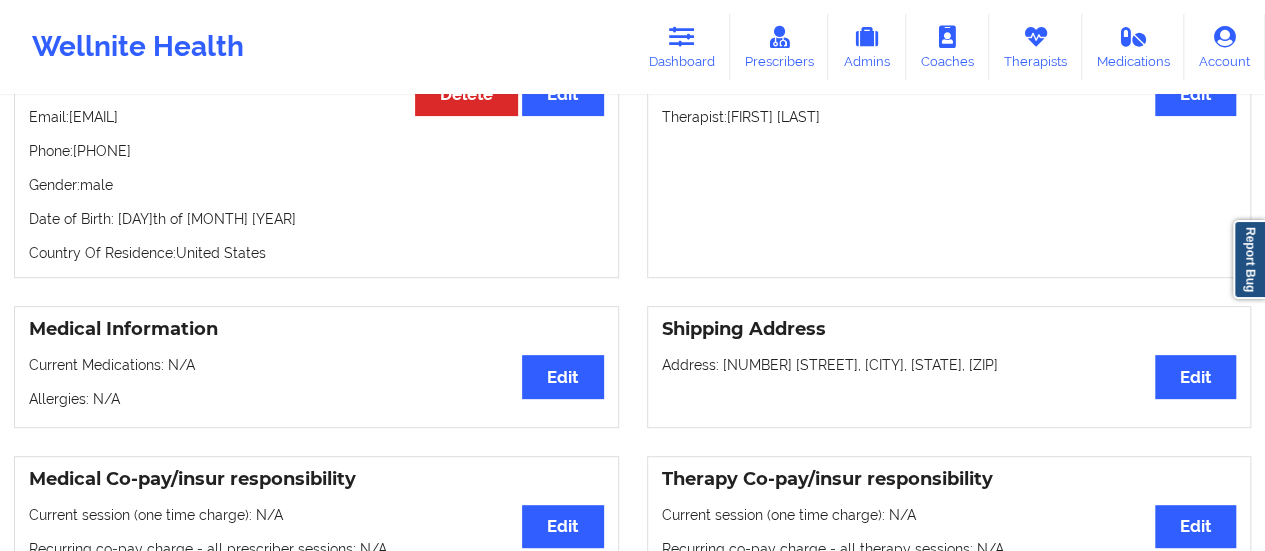 scroll, scrollTop: 0, scrollLeft: 0, axis: both 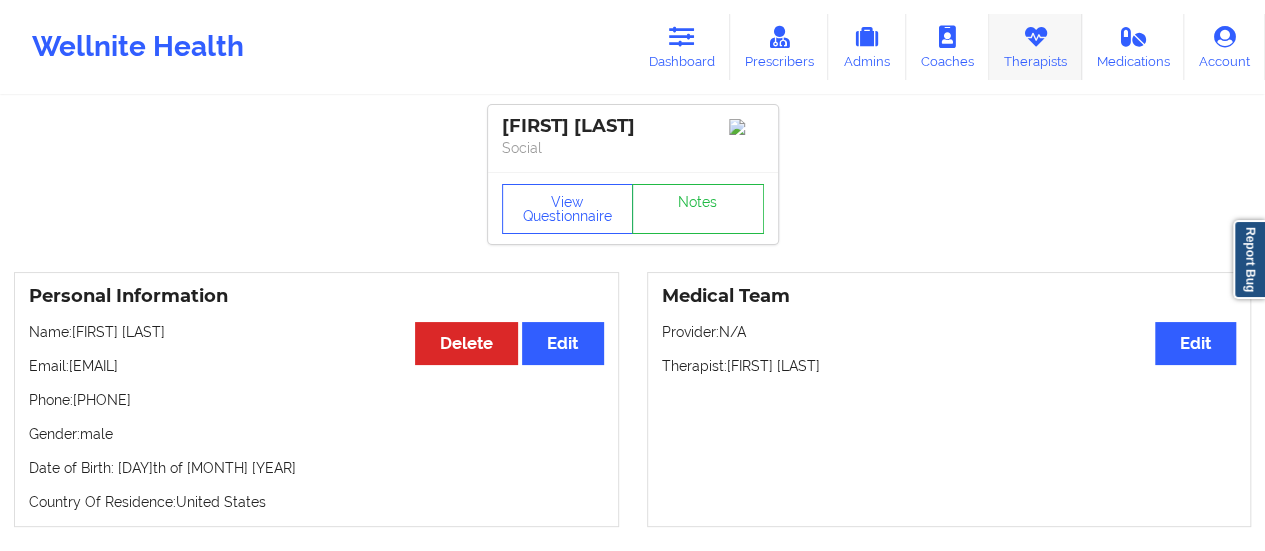 click at bounding box center [1035, 37] 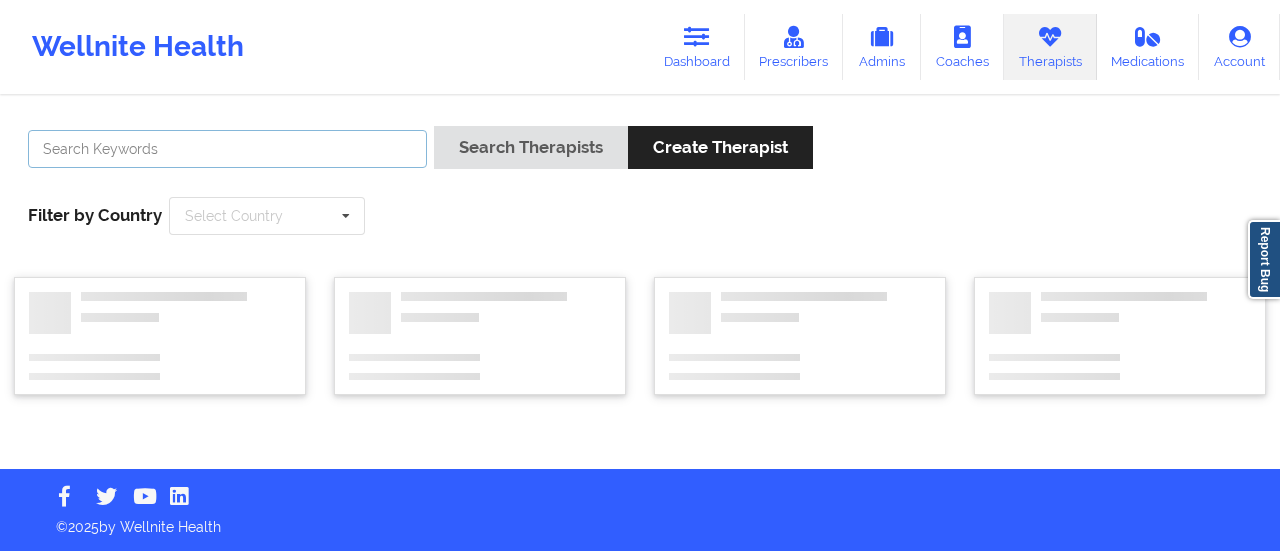 click at bounding box center [227, 149] 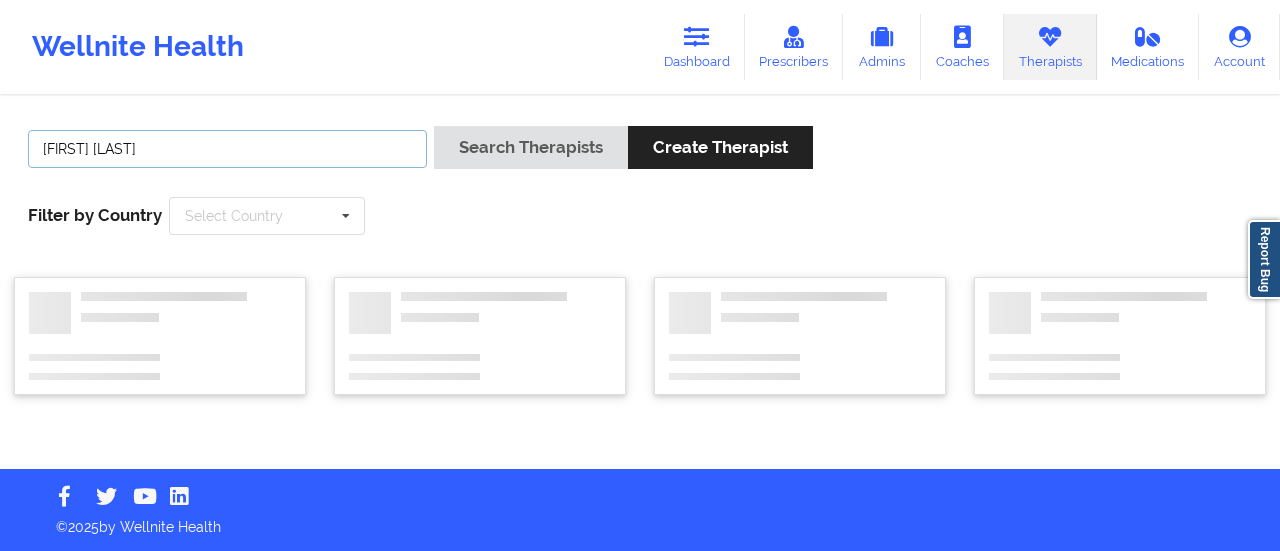 type on "[FIRST] [LAST]" 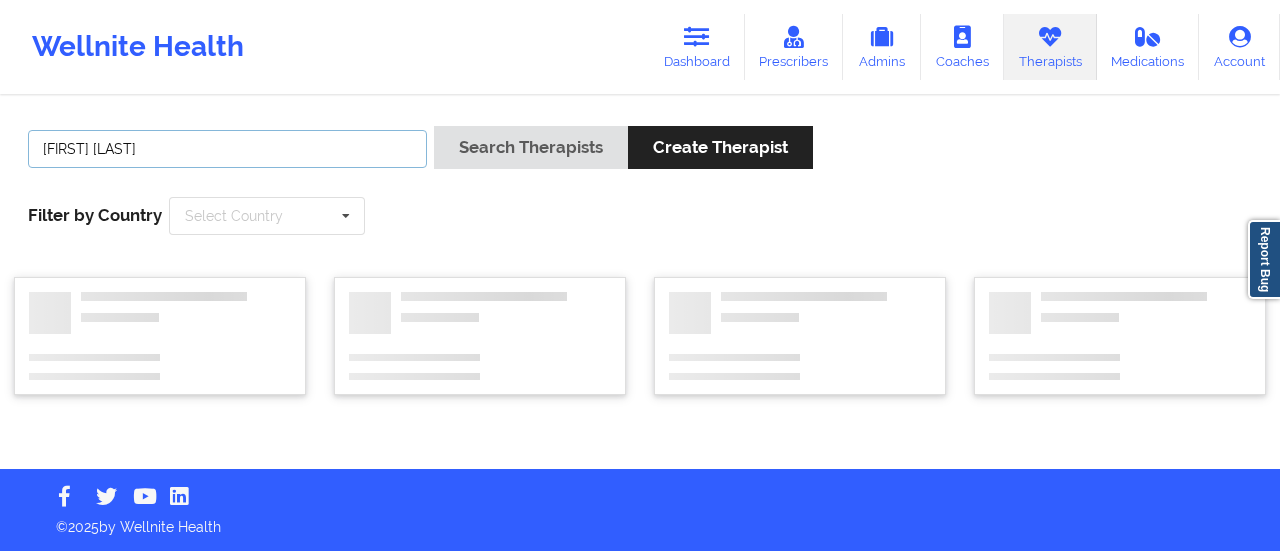 click on "Search Therapists" at bounding box center [531, 147] 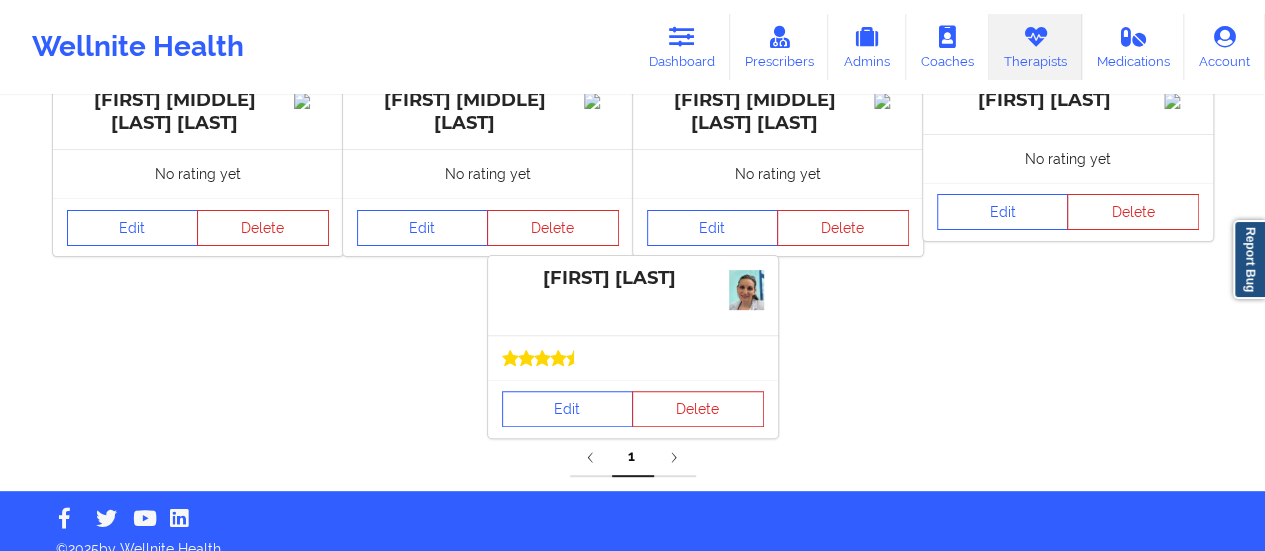scroll, scrollTop: 195, scrollLeft: 0, axis: vertical 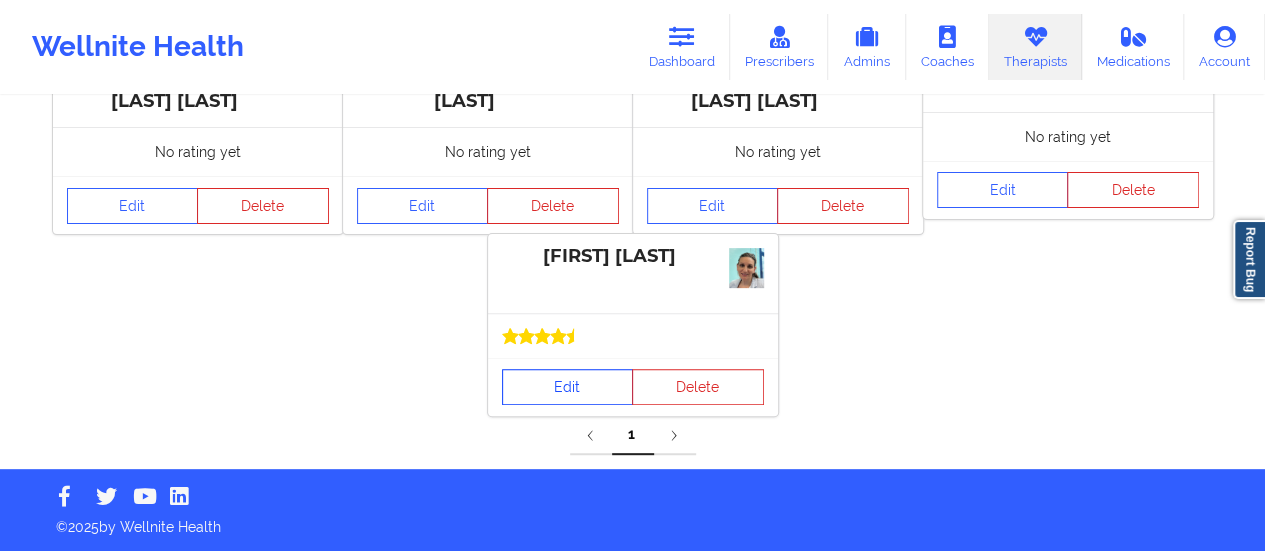 click on "Edit" at bounding box center [568, 387] 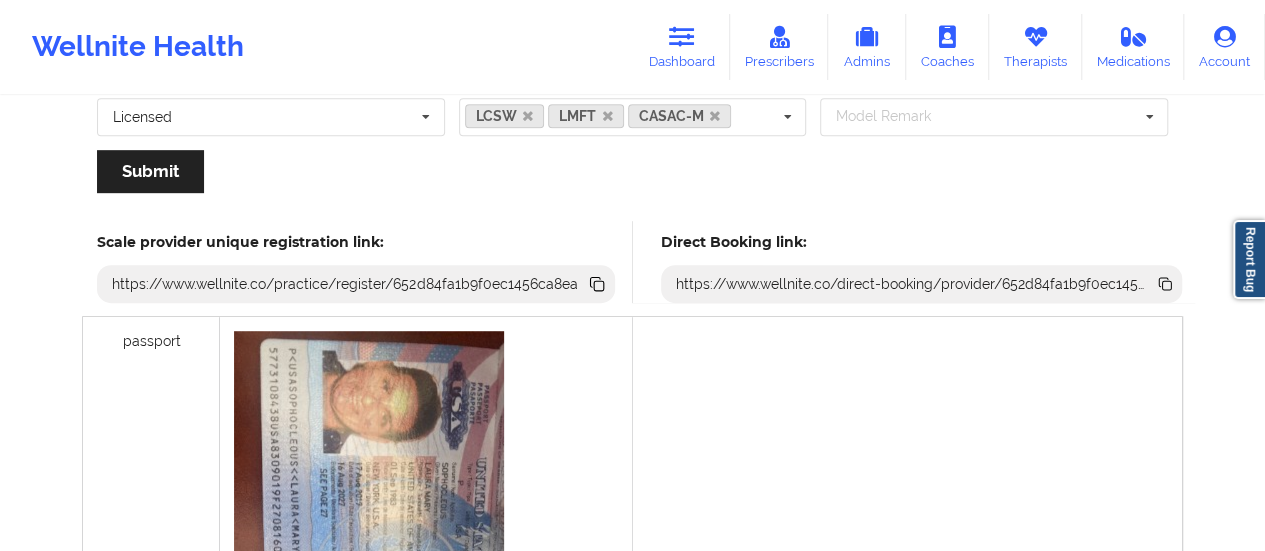 scroll, scrollTop: 426, scrollLeft: 0, axis: vertical 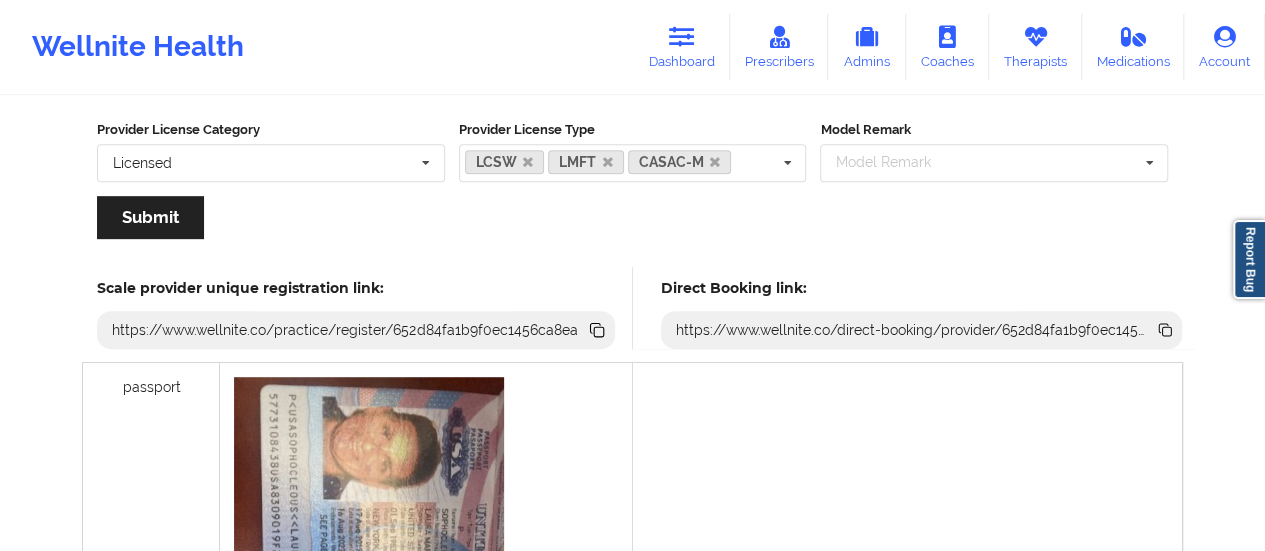 click 